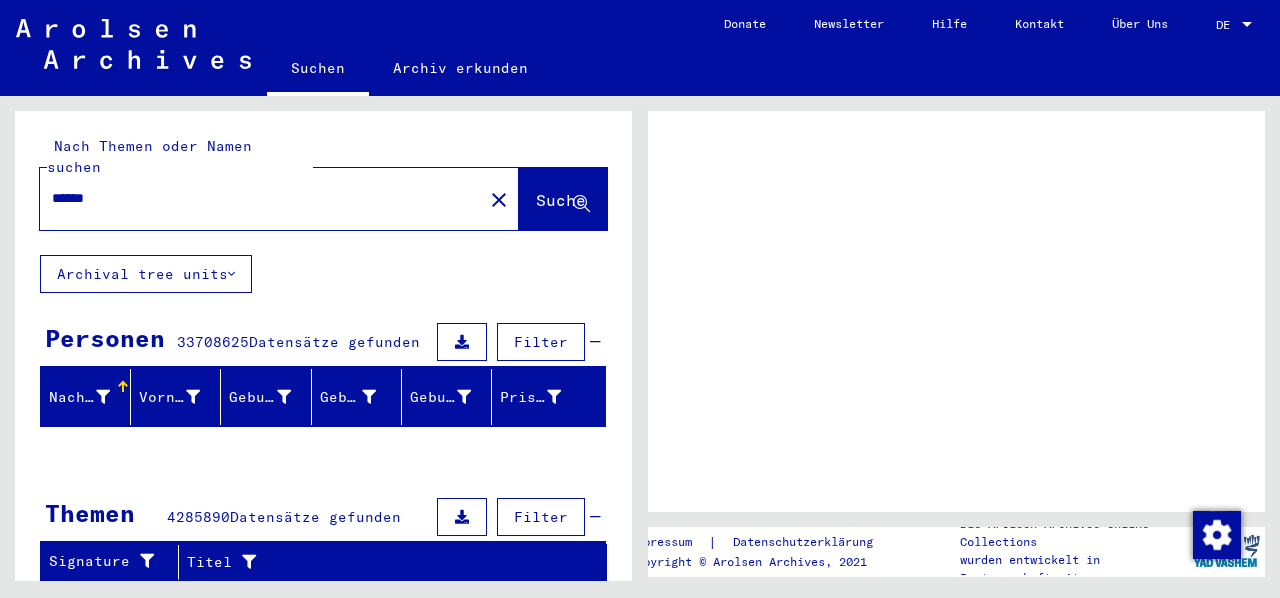 scroll, scrollTop: 0, scrollLeft: 0, axis: both 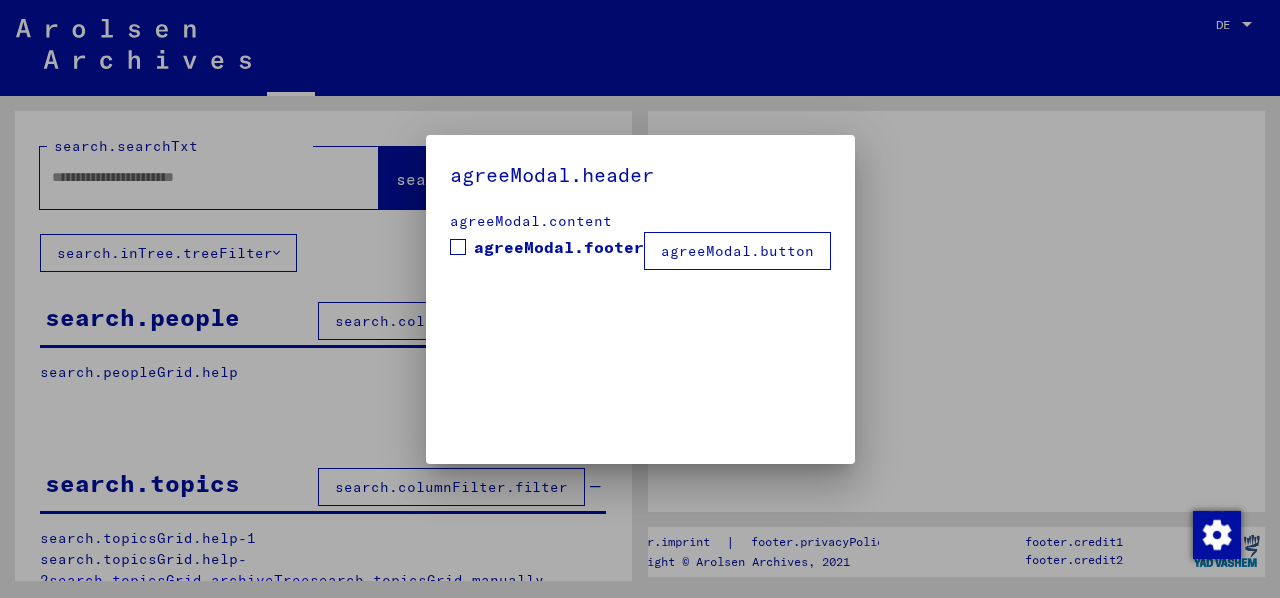type on "******" 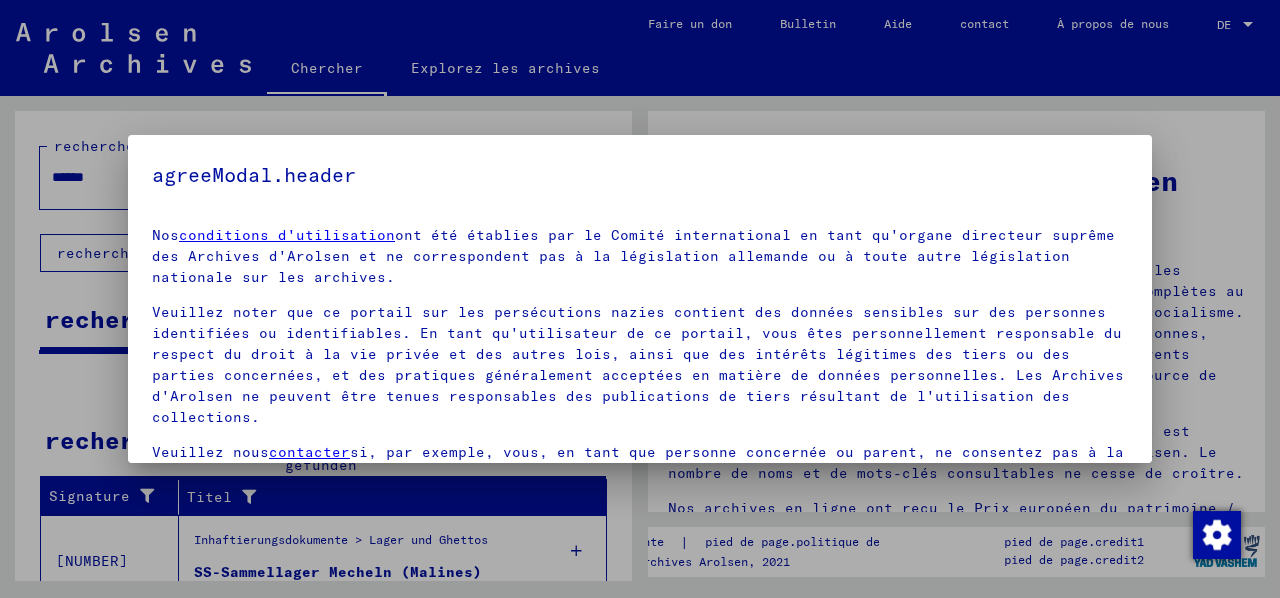 scroll, scrollTop: 47, scrollLeft: 0, axis: vertical 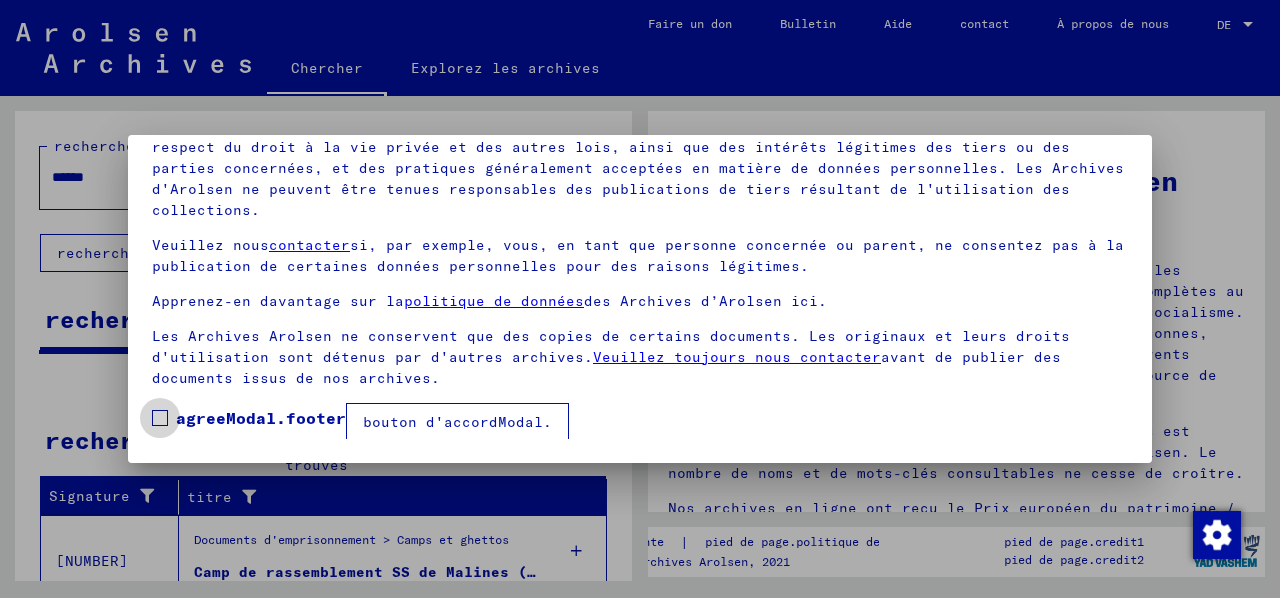 click at bounding box center (160, 418) 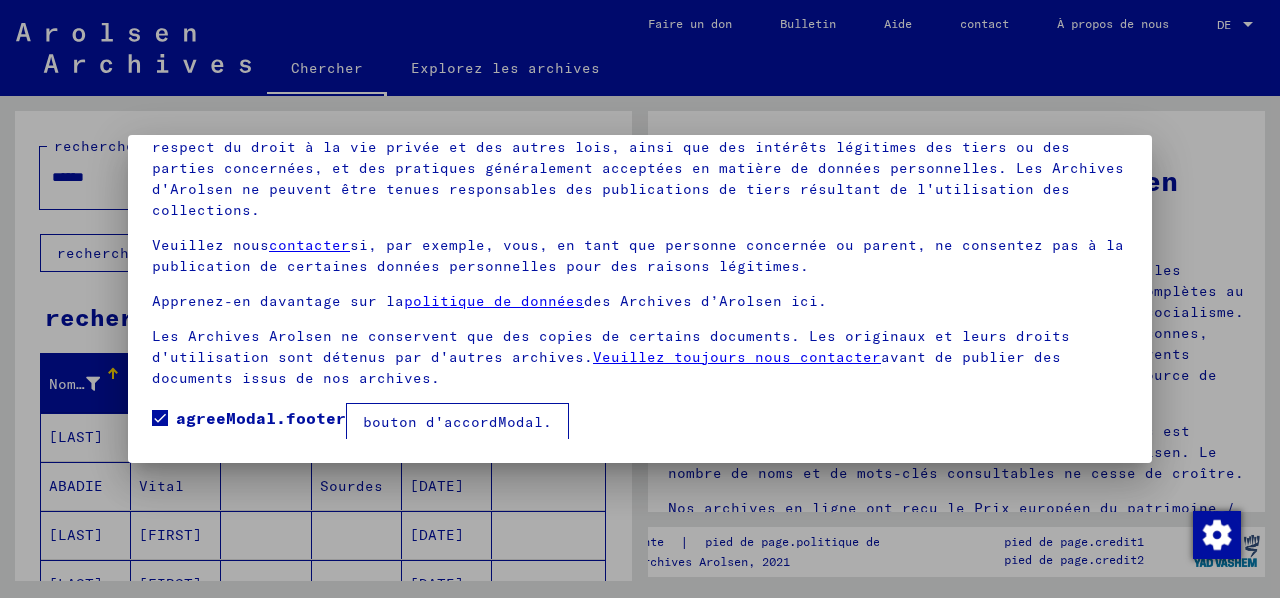 click on "bouton d'accordModal." at bounding box center [457, 422] 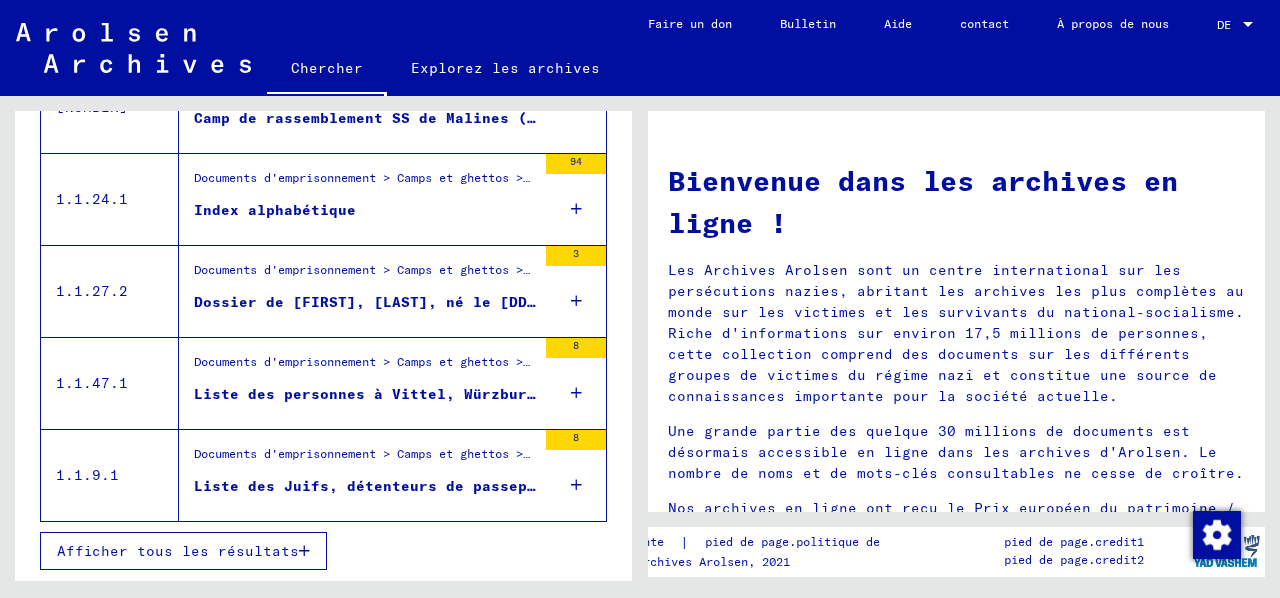 scroll, scrollTop: 865, scrollLeft: 0, axis: vertical 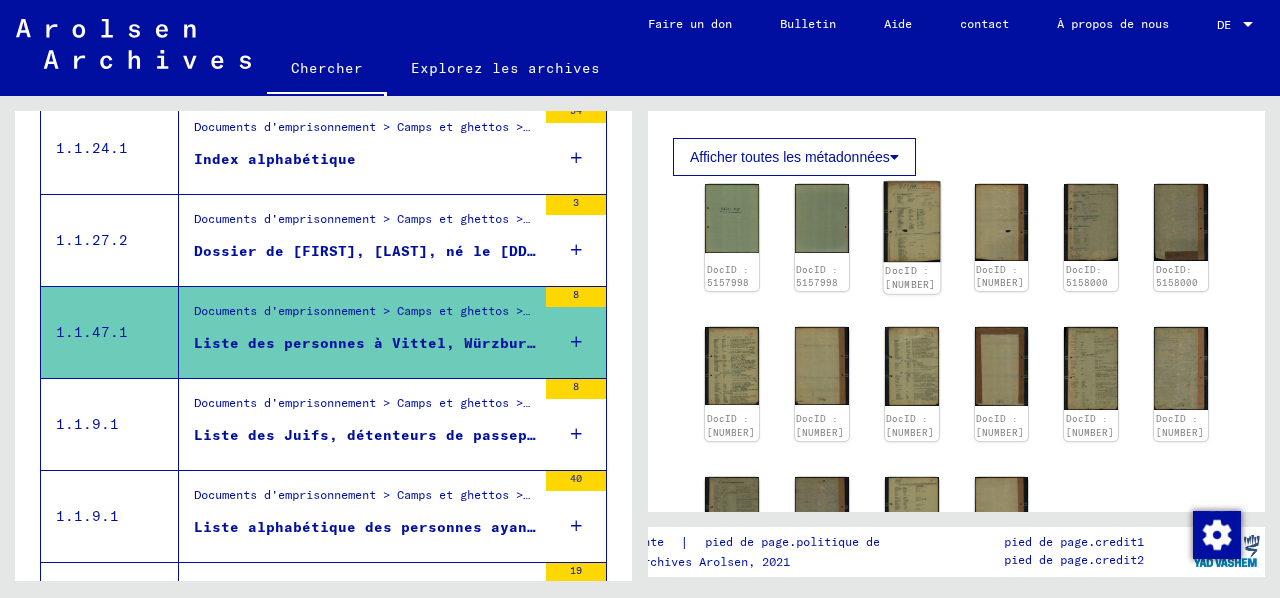 click 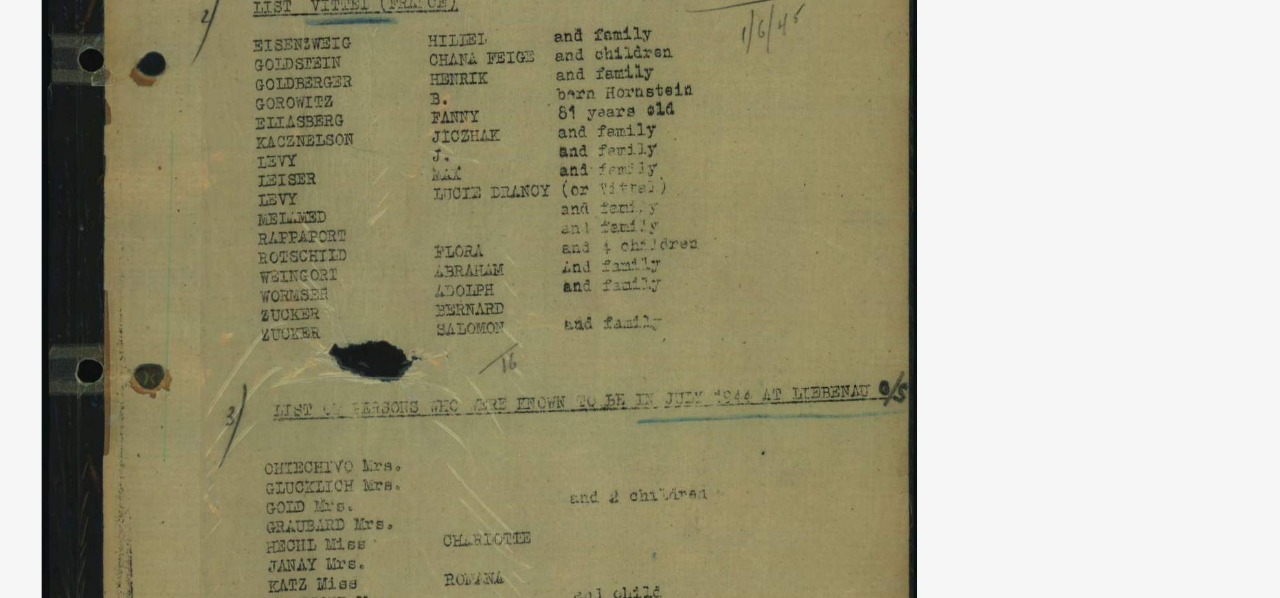 drag, startPoint x: 675, startPoint y: 247, endPoint x: 698, endPoint y: 310, distance: 67.06713 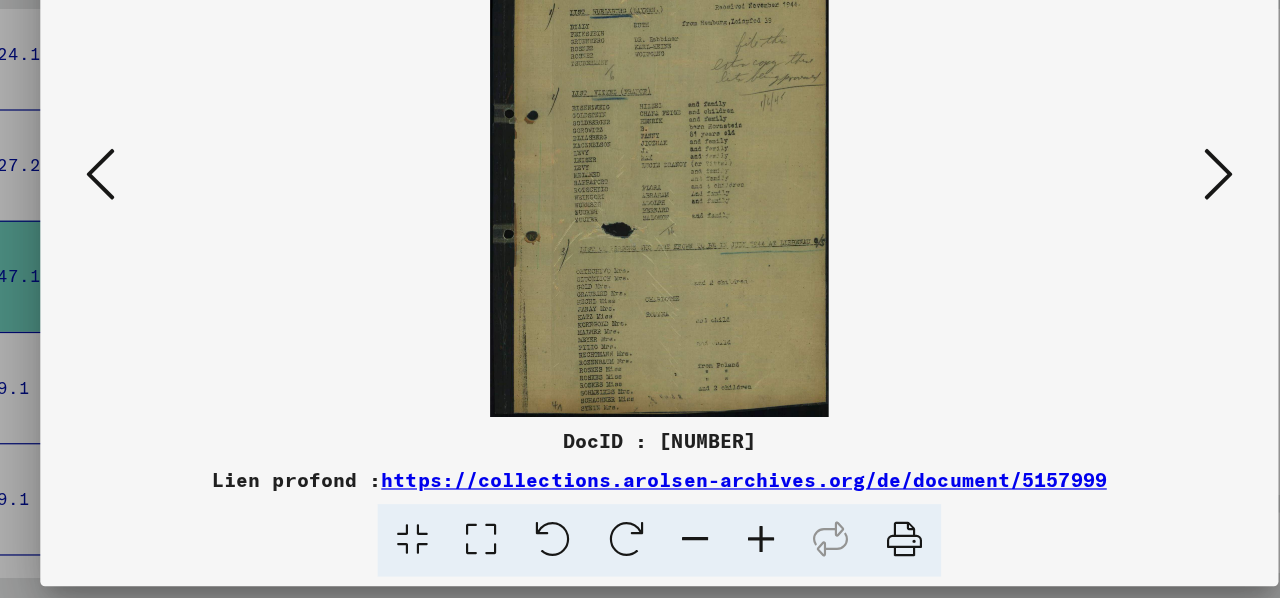 scroll, scrollTop: 0, scrollLeft: 0, axis: both 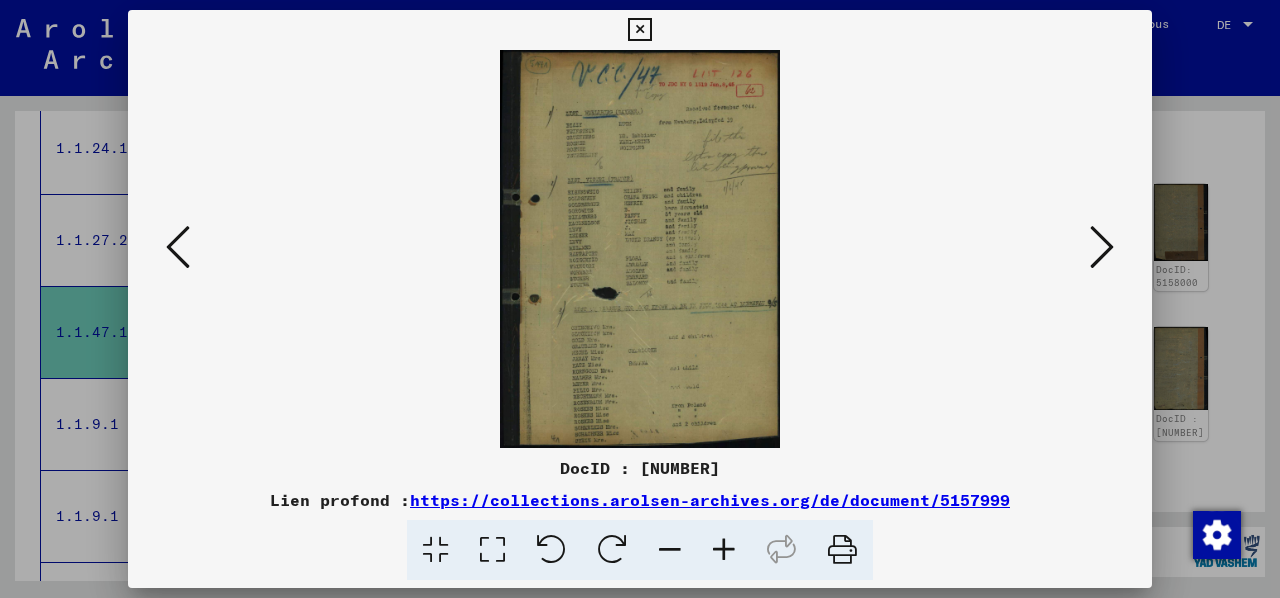 click at bounding box center (1102, 247) 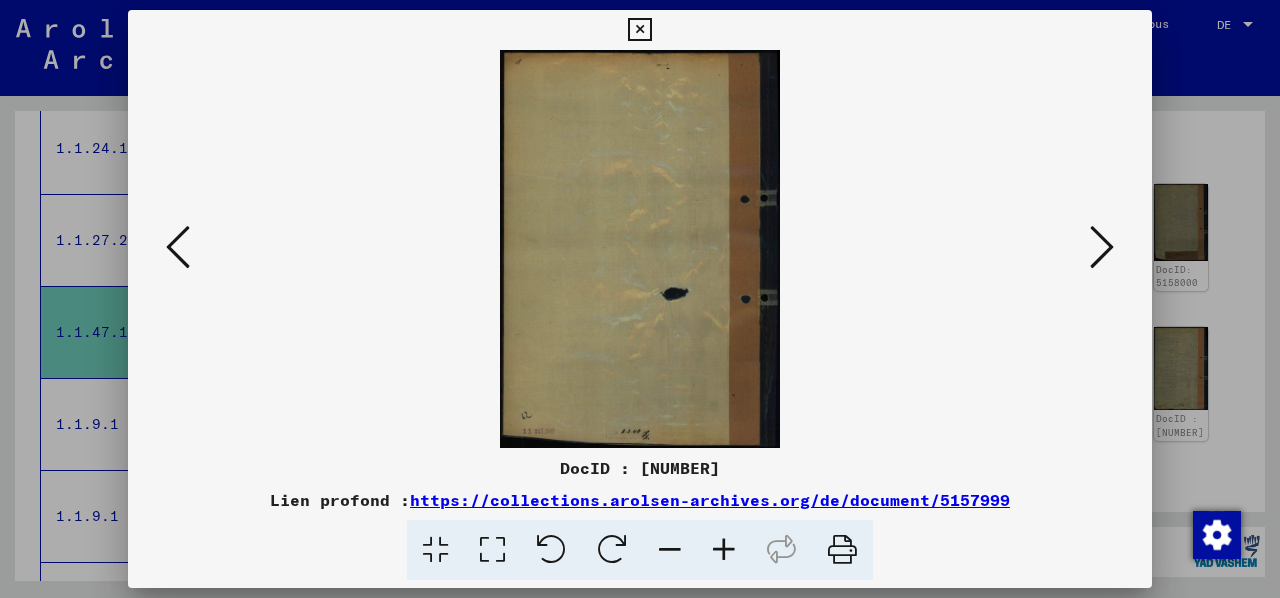 click at bounding box center (1102, 247) 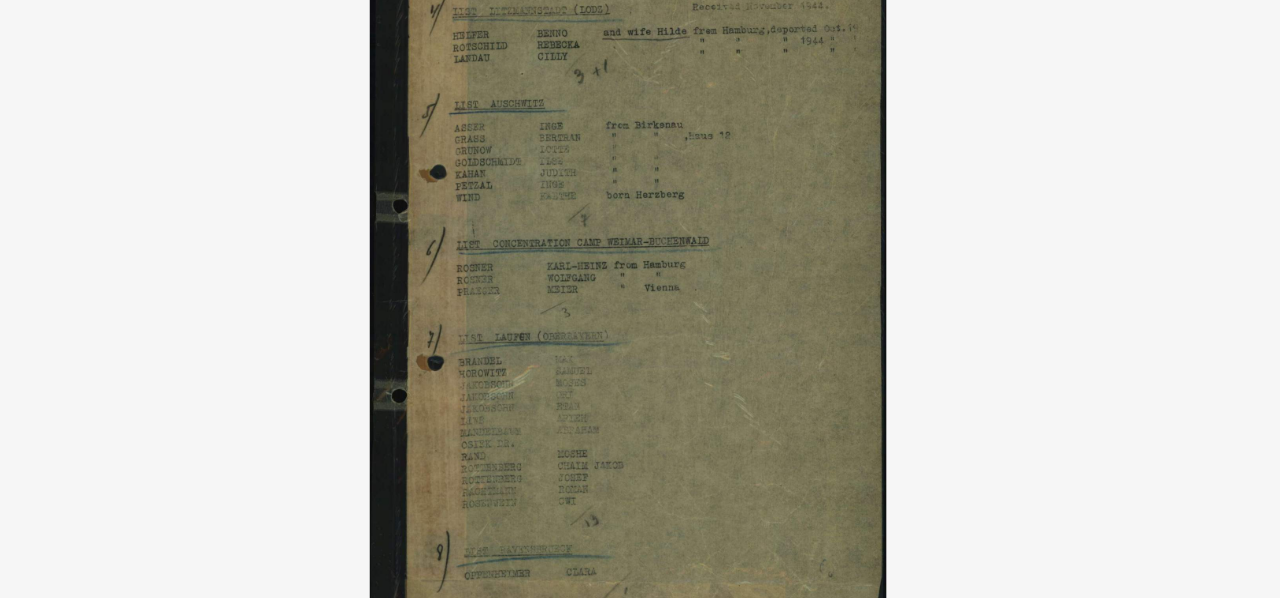 click at bounding box center (640, 249) 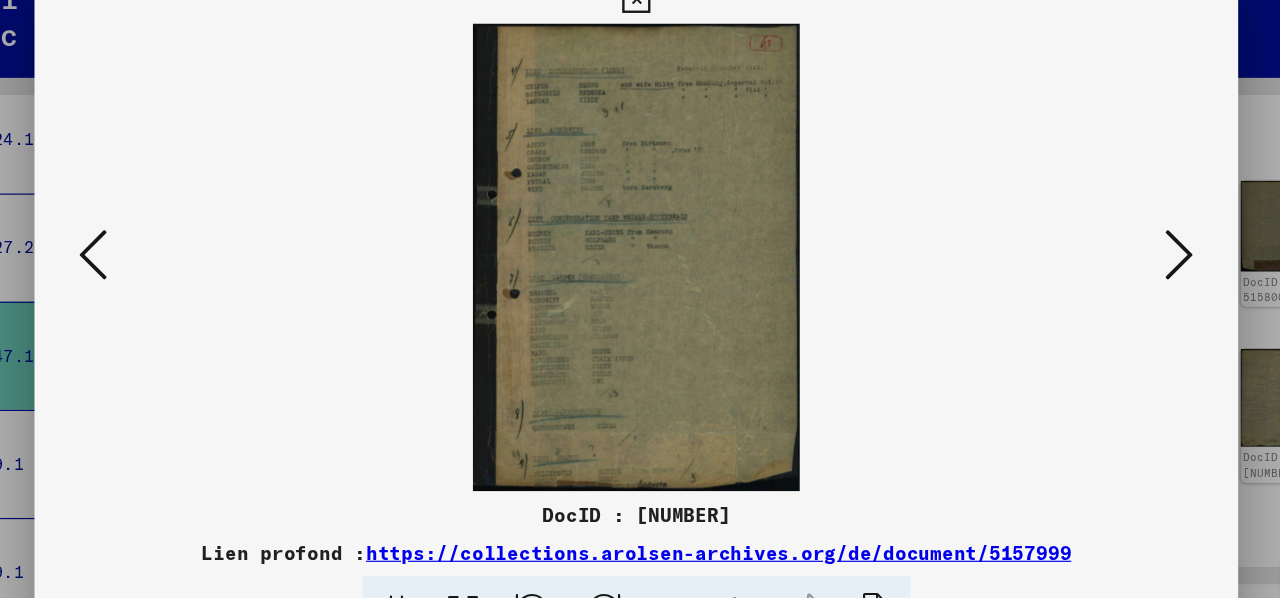 click at bounding box center (1102, 247) 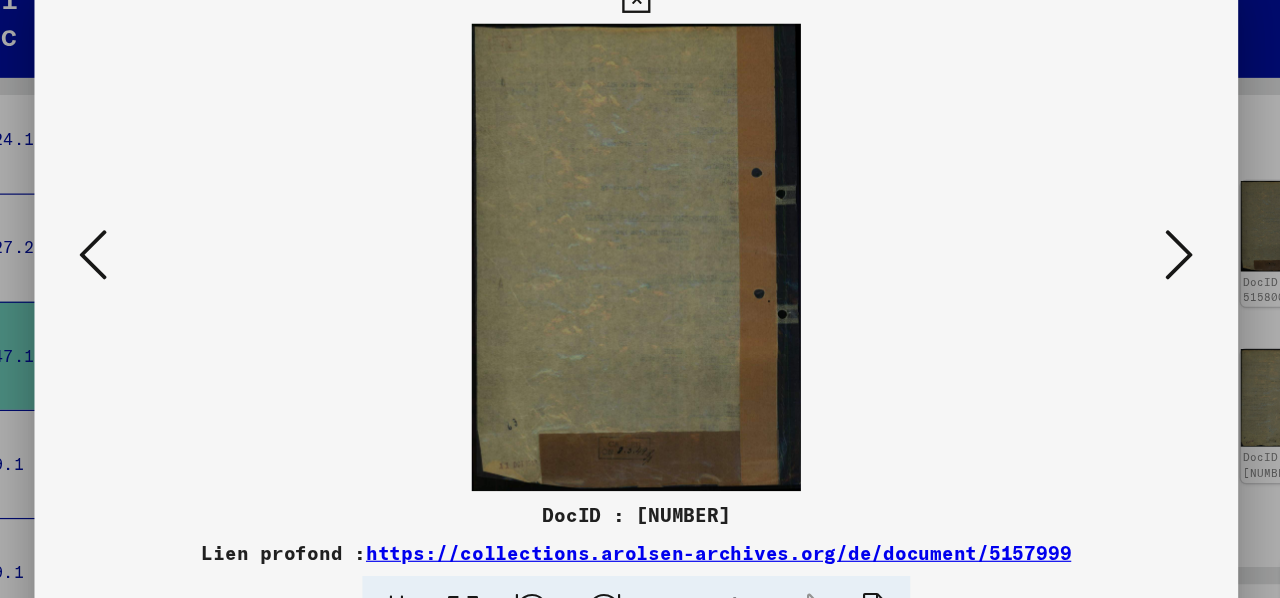 click at bounding box center (1102, 247) 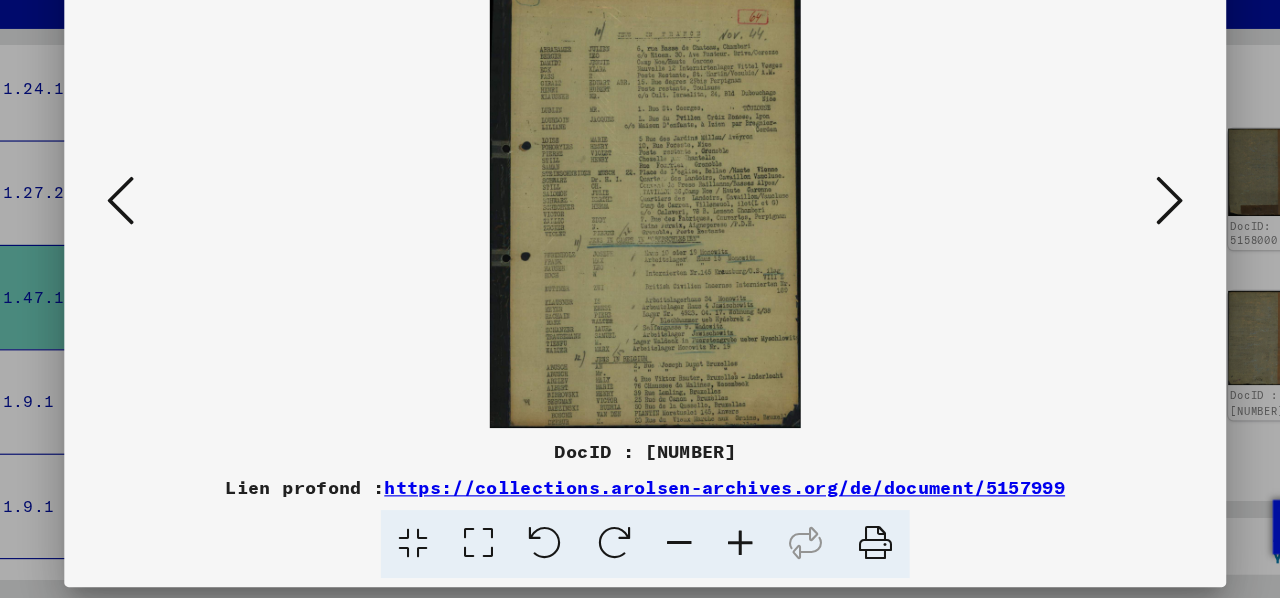 scroll, scrollTop: 0, scrollLeft: 0, axis: both 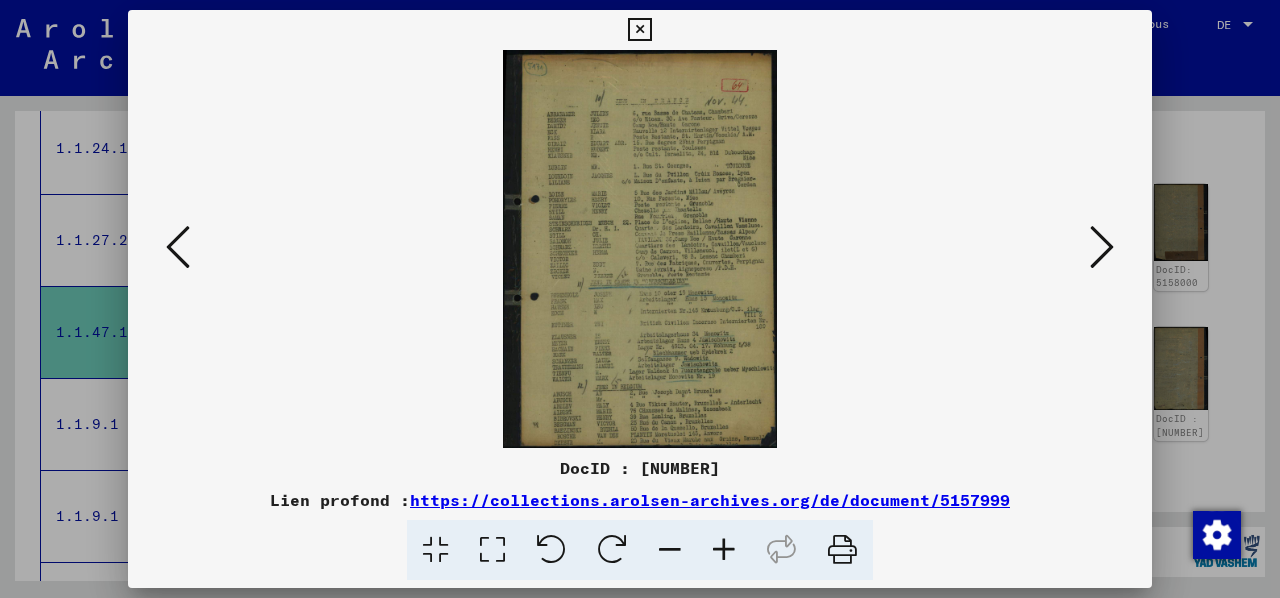 click at bounding box center (1102, 247) 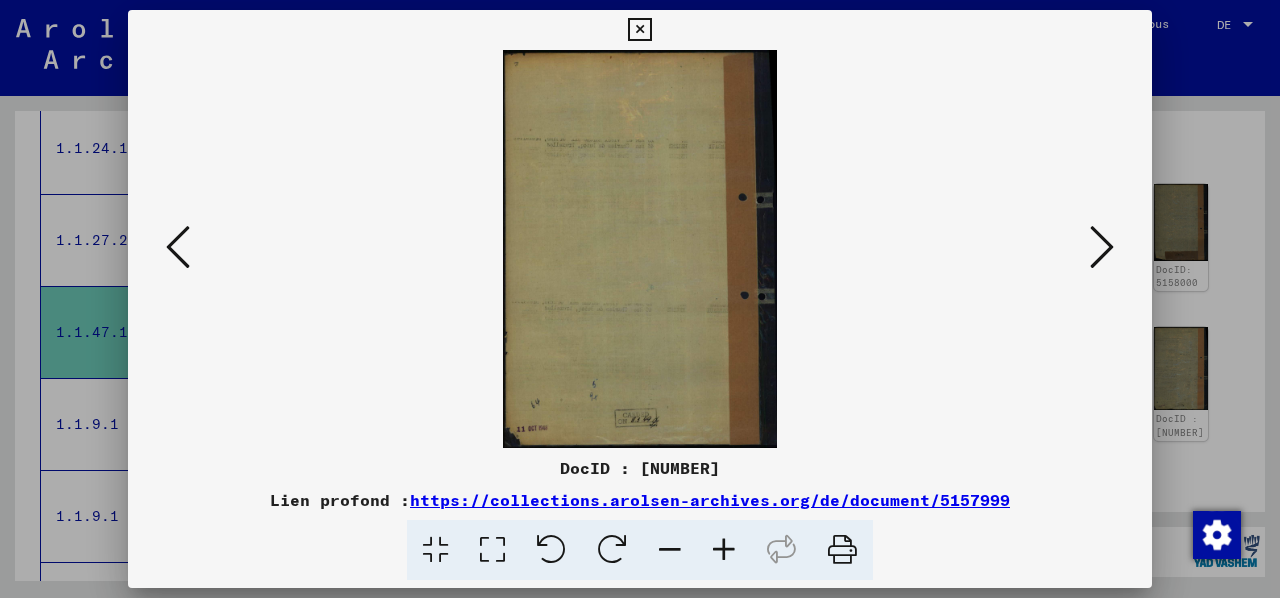 click at bounding box center [1102, 247] 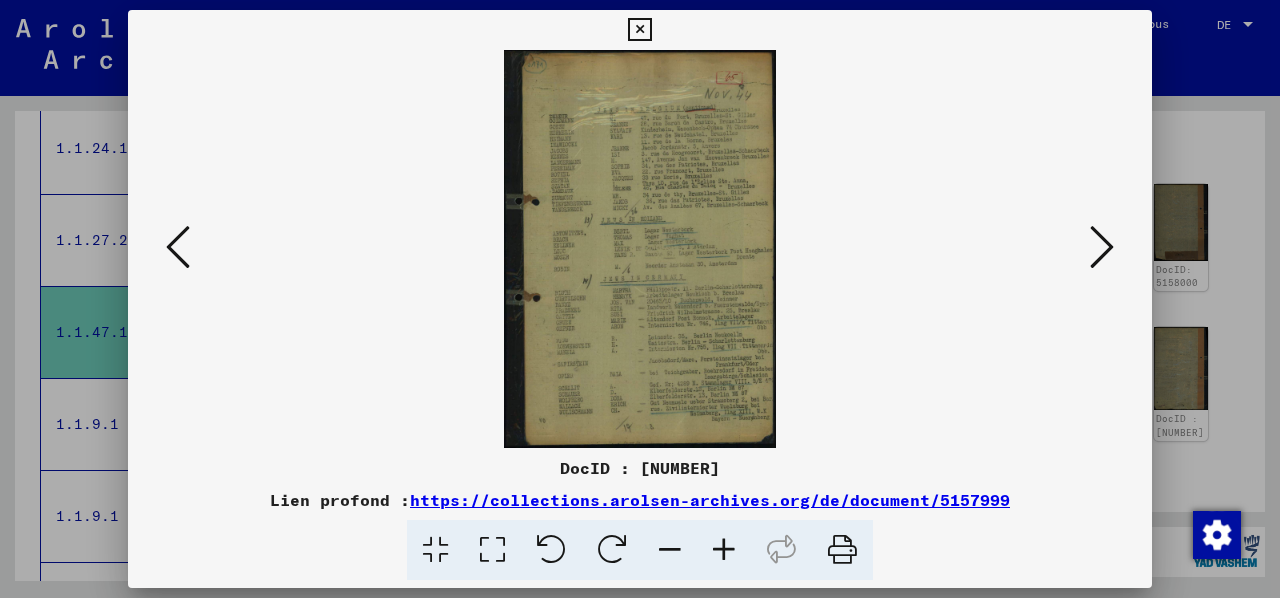 click at bounding box center (640, 299) 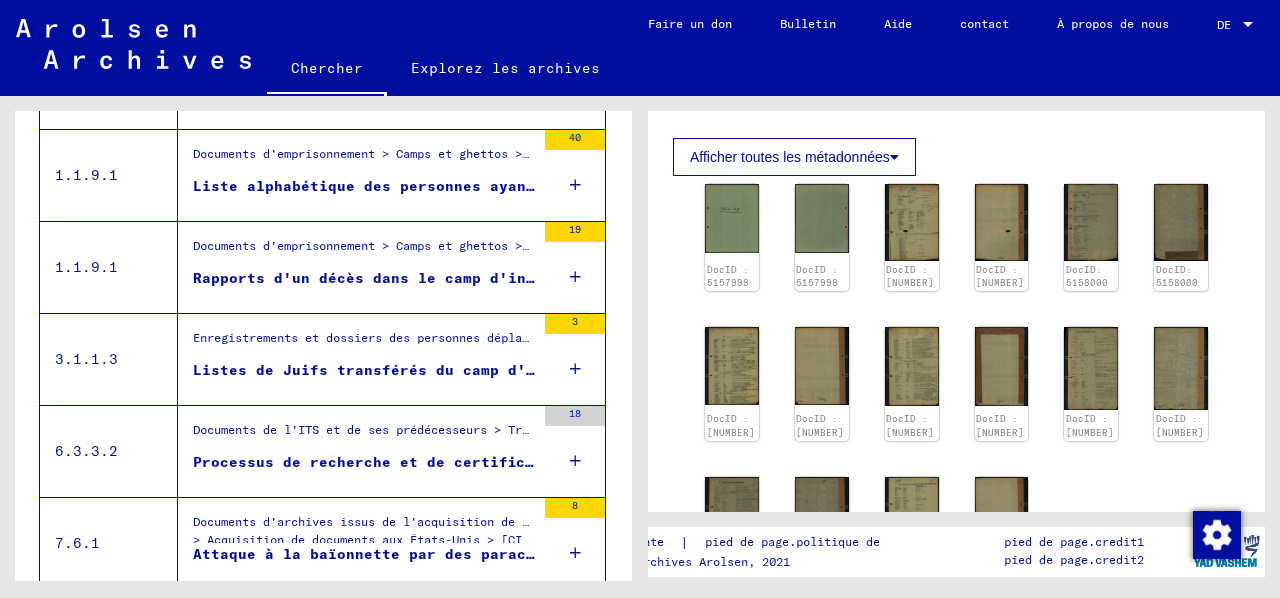 scroll, scrollTop: 847, scrollLeft: 1, axis: both 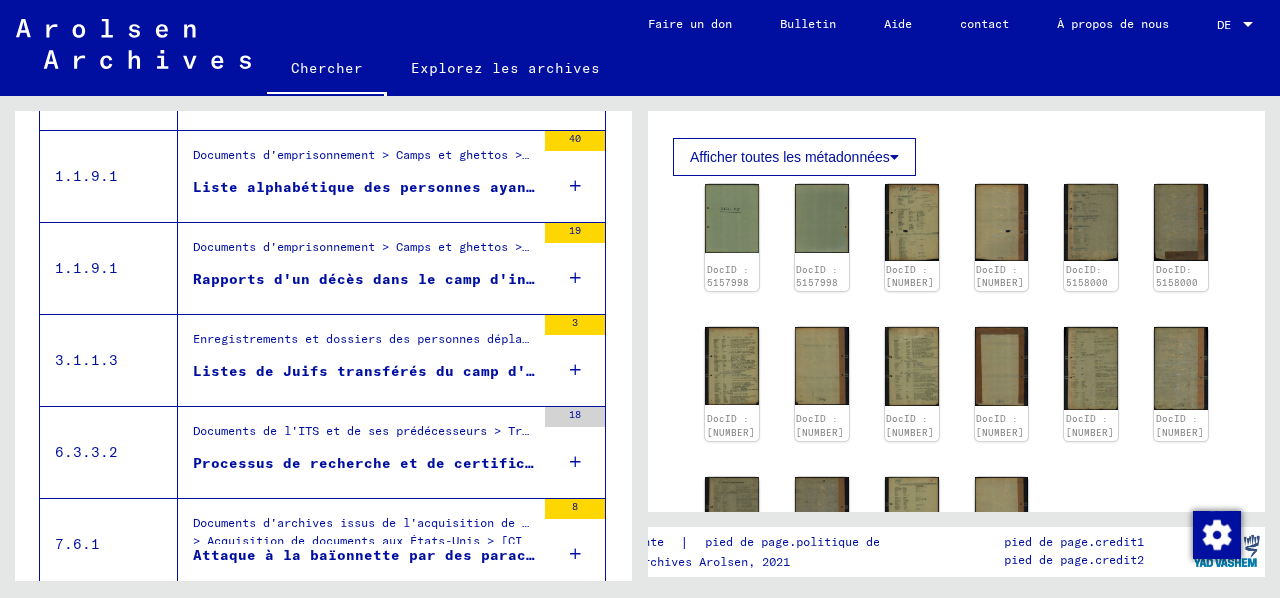 click on "Rapports d'un décès dans le camp d'internement de Vittel en France, date du décès : 21.03.44" at bounding box center (607, 279) 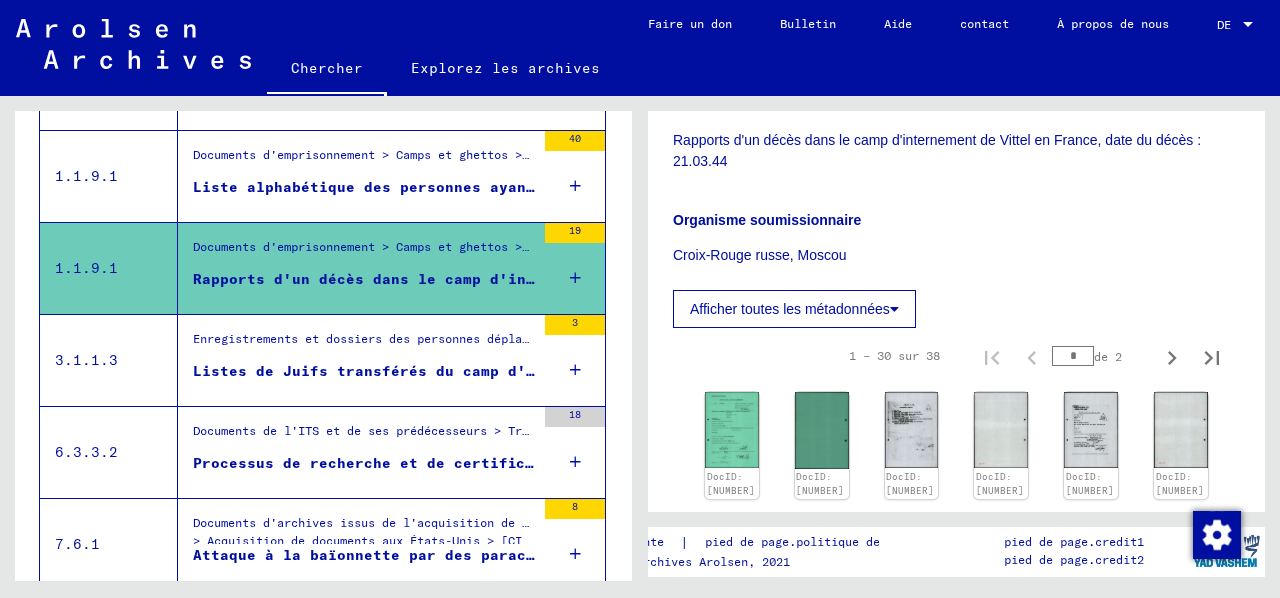 scroll, scrollTop: 427, scrollLeft: 0, axis: vertical 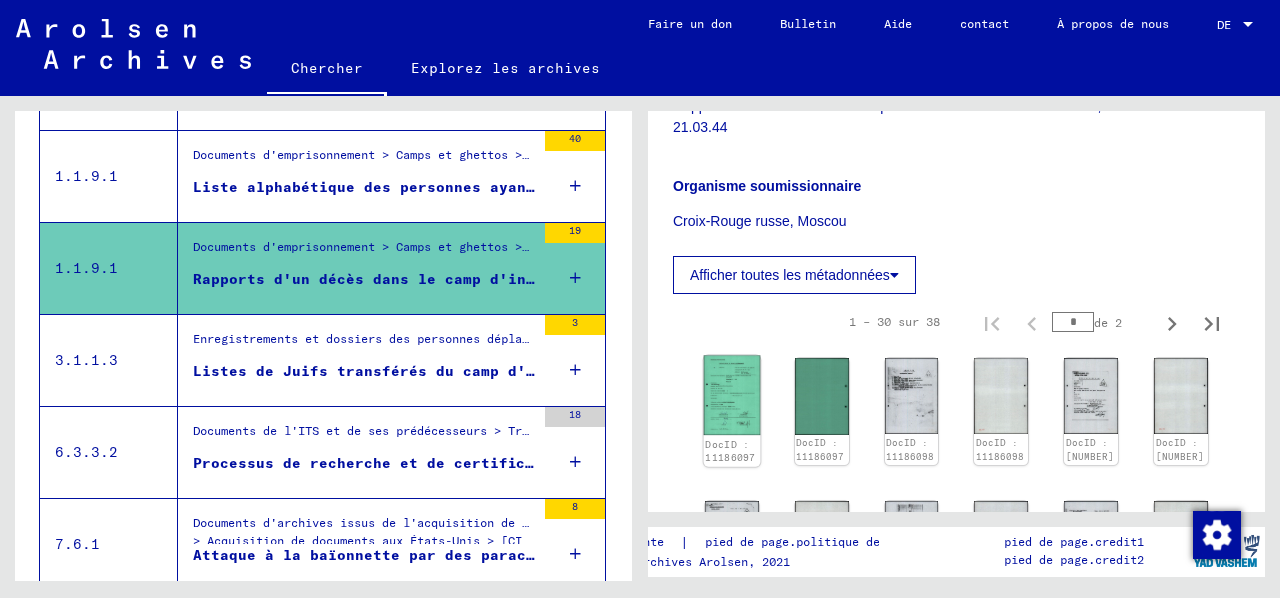 click 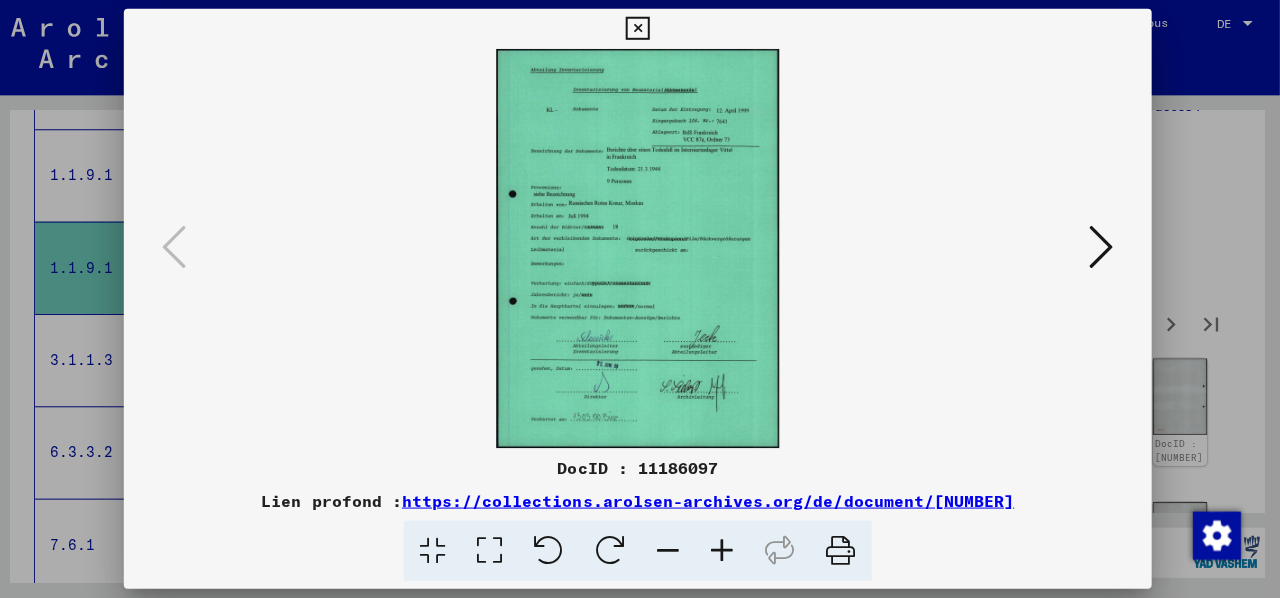 scroll, scrollTop: 0, scrollLeft: 0, axis: both 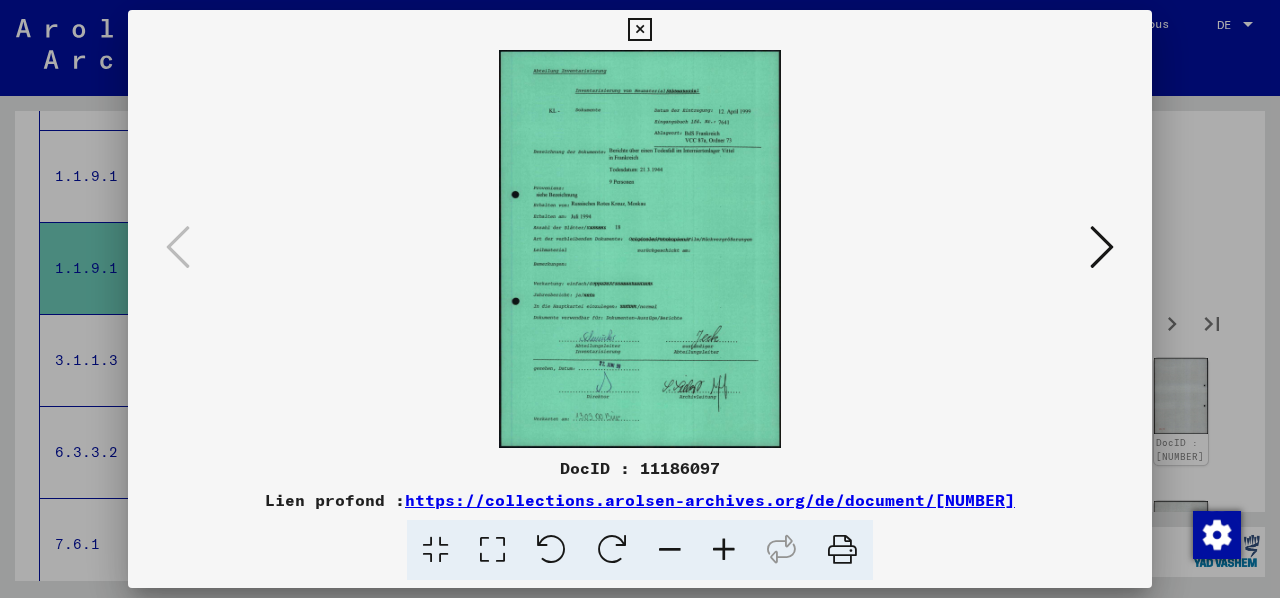 click at bounding box center (1102, 247) 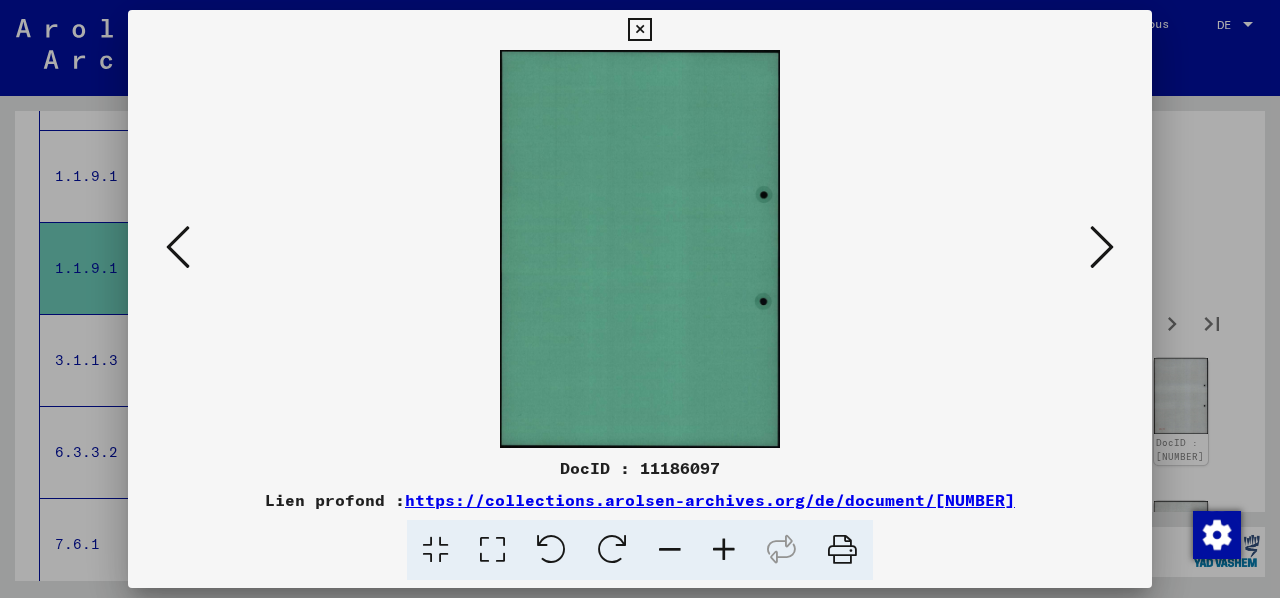 click at bounding box center [1102, 247] 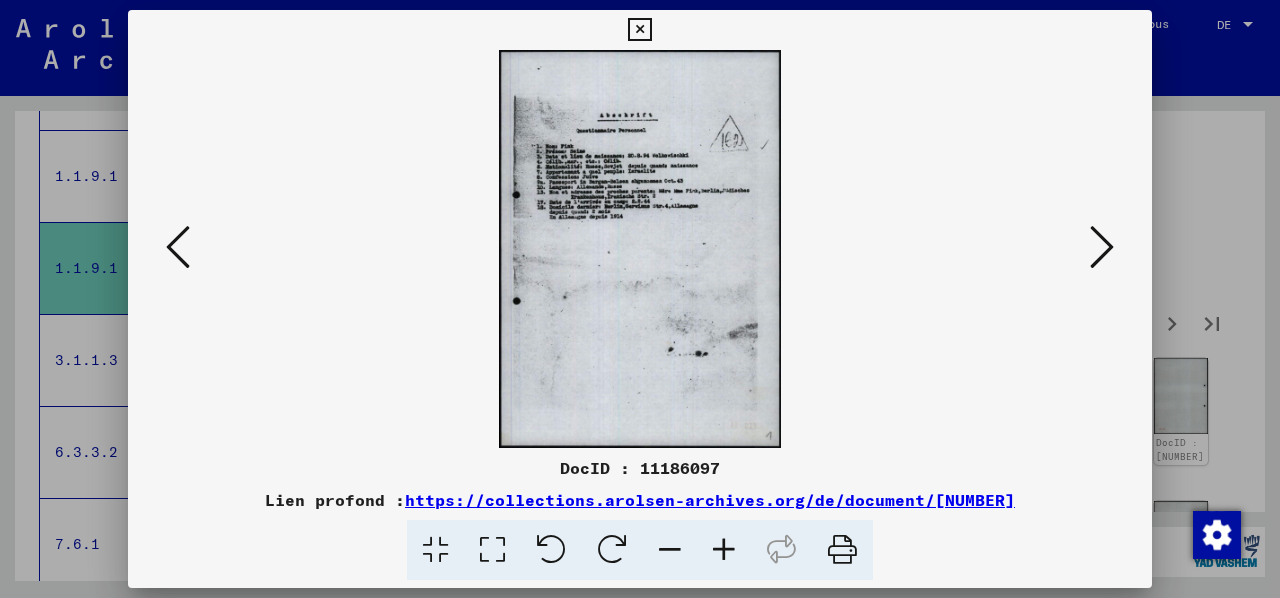 click at bounding box center (1102, 247) 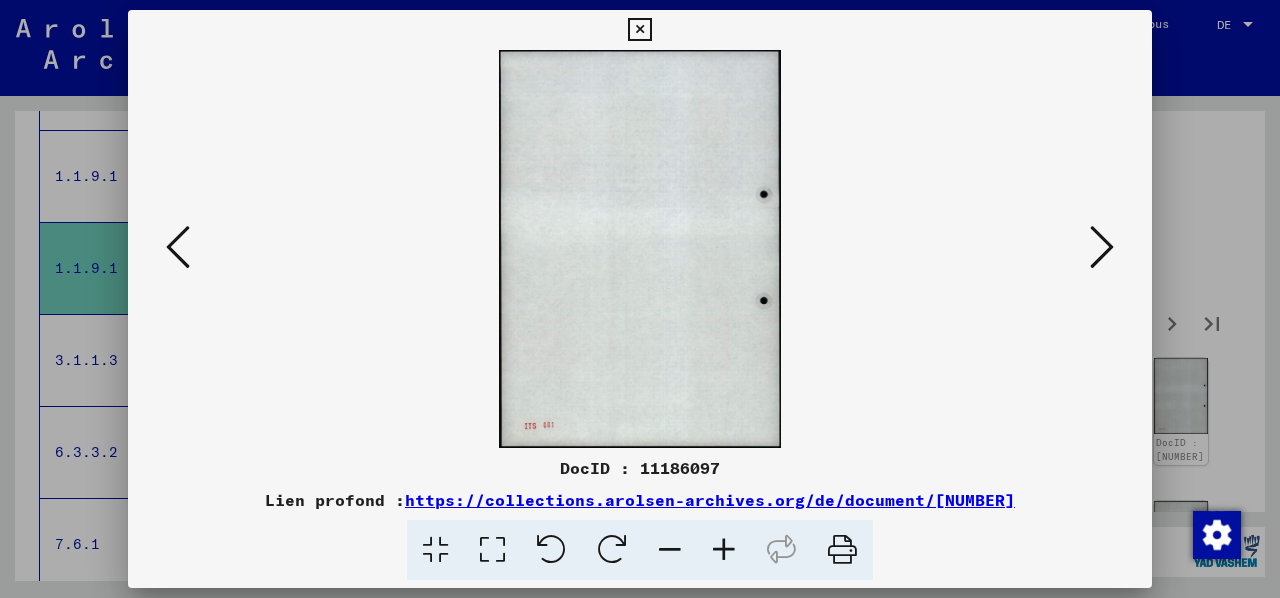 click at bounding box center [1102, 247] 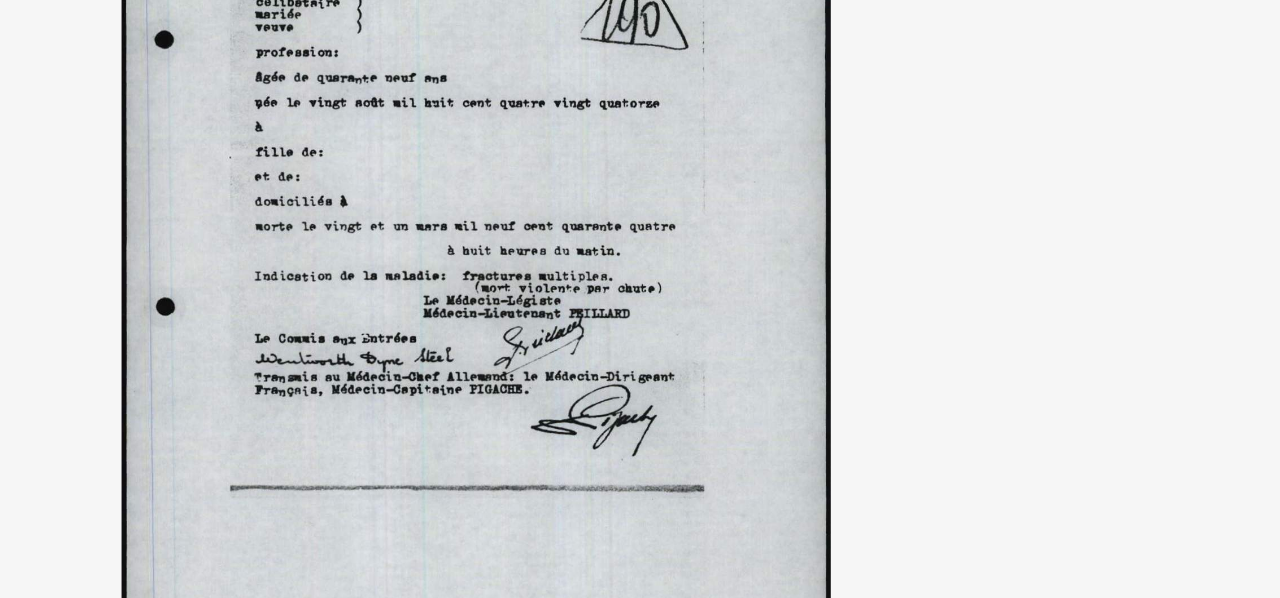 drag, startPoint x: 679, startPoint y: 250, endPoint x: 716, endPoint y: 301, distance: 63.007935 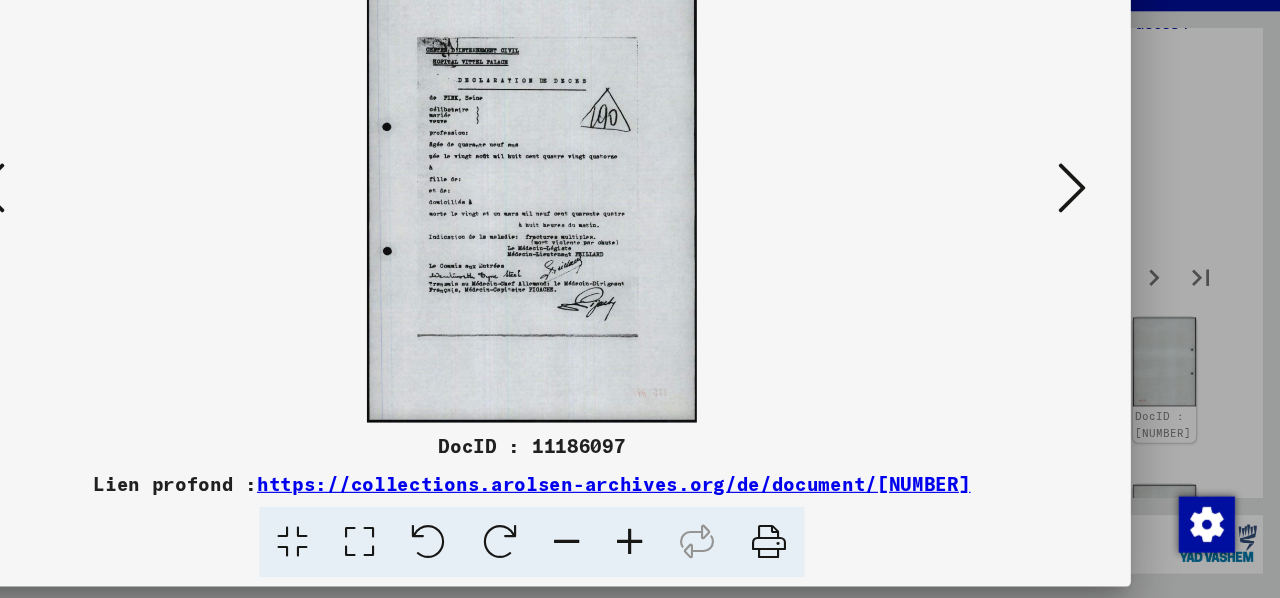 scroll, scrollTop: 0, scrollLeft: 0, axis: both 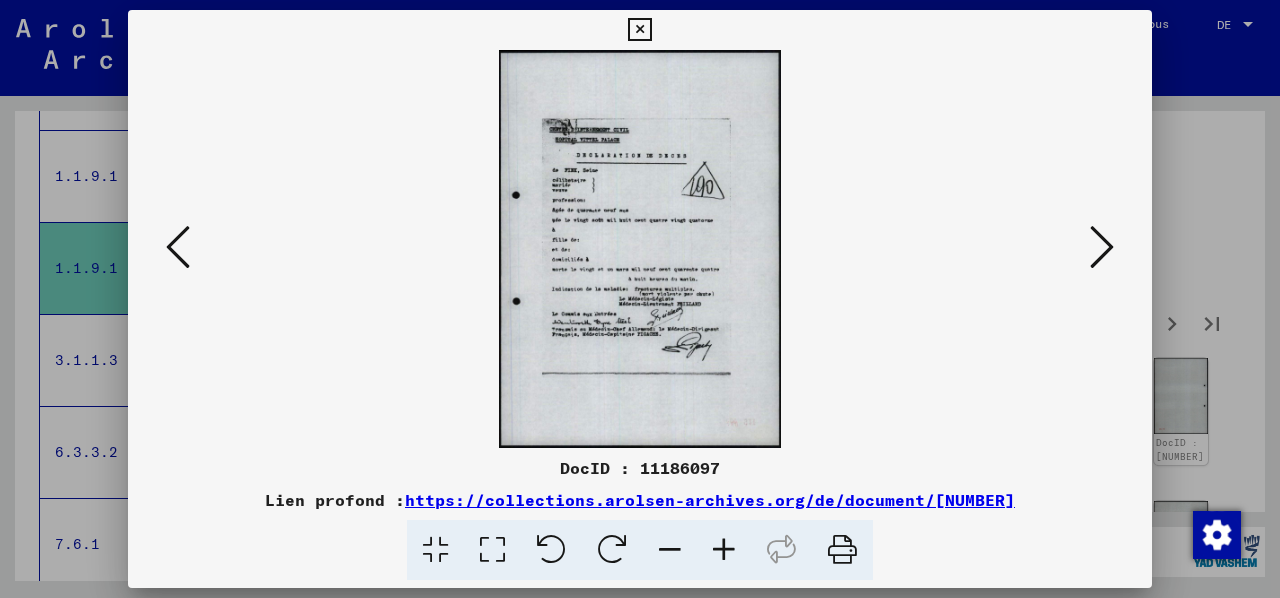 click at bounding box center [1102, 247] 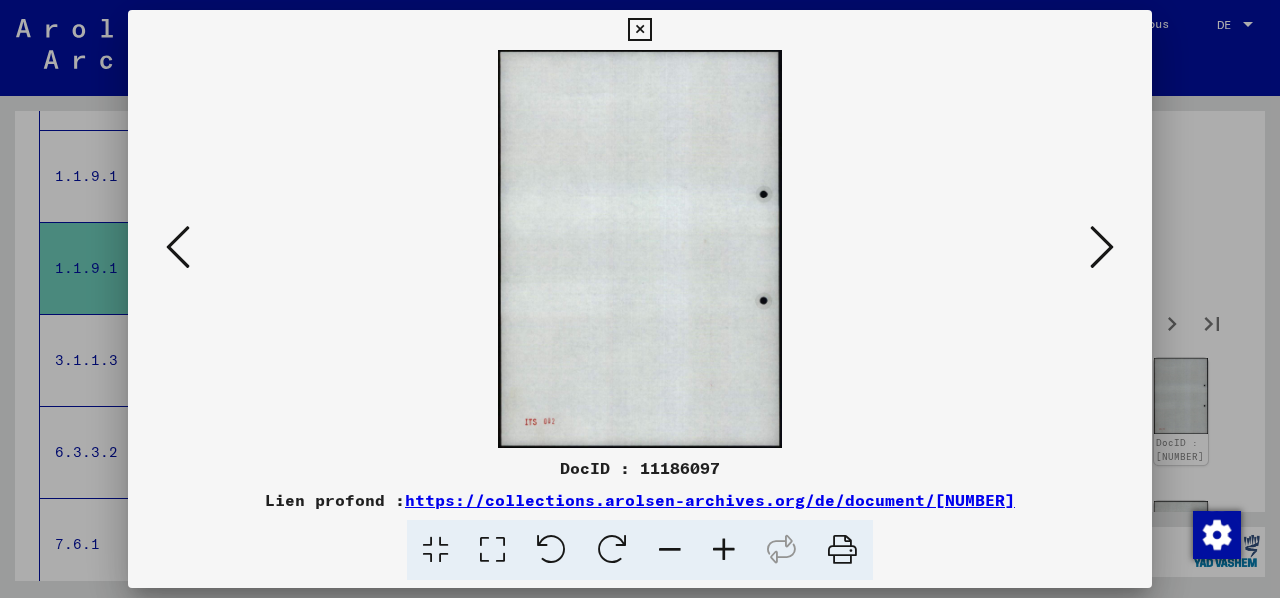 click at bounding box center (1102, 247) 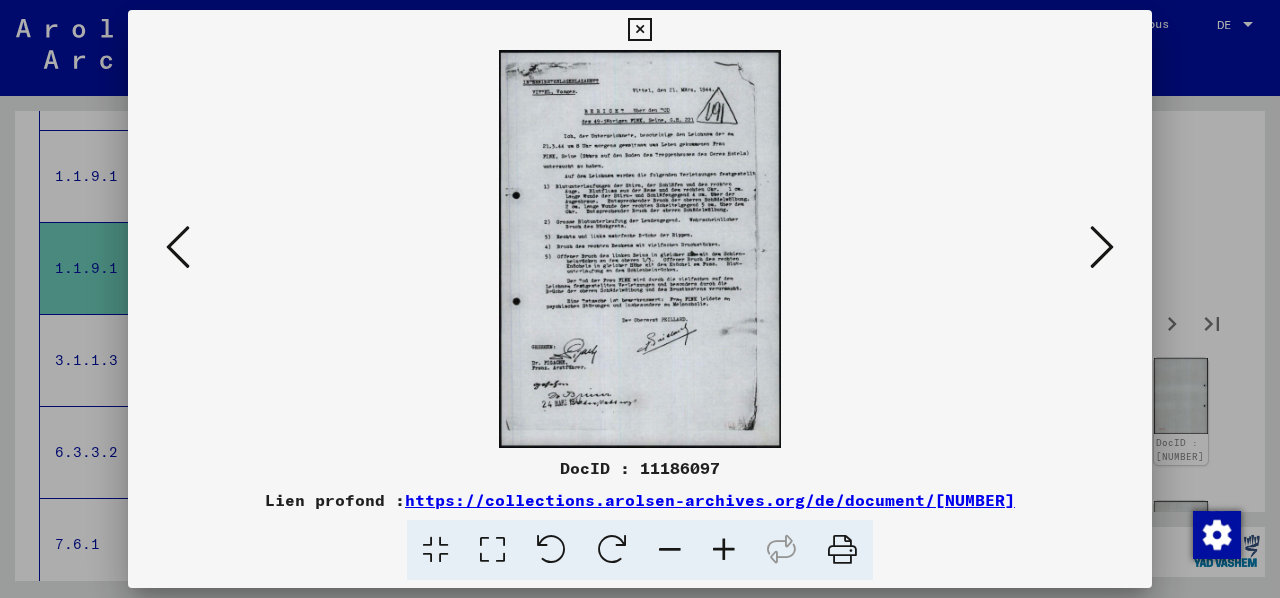 click at bounding box center [1102, 247] 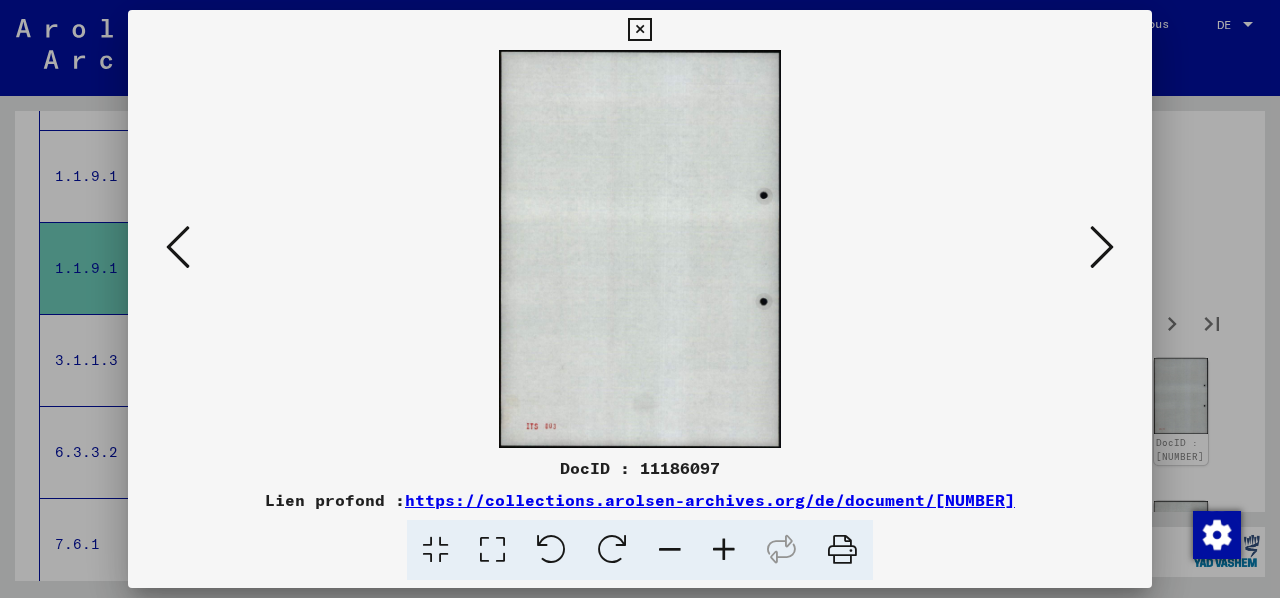 click at bounding box center (1102, 247) 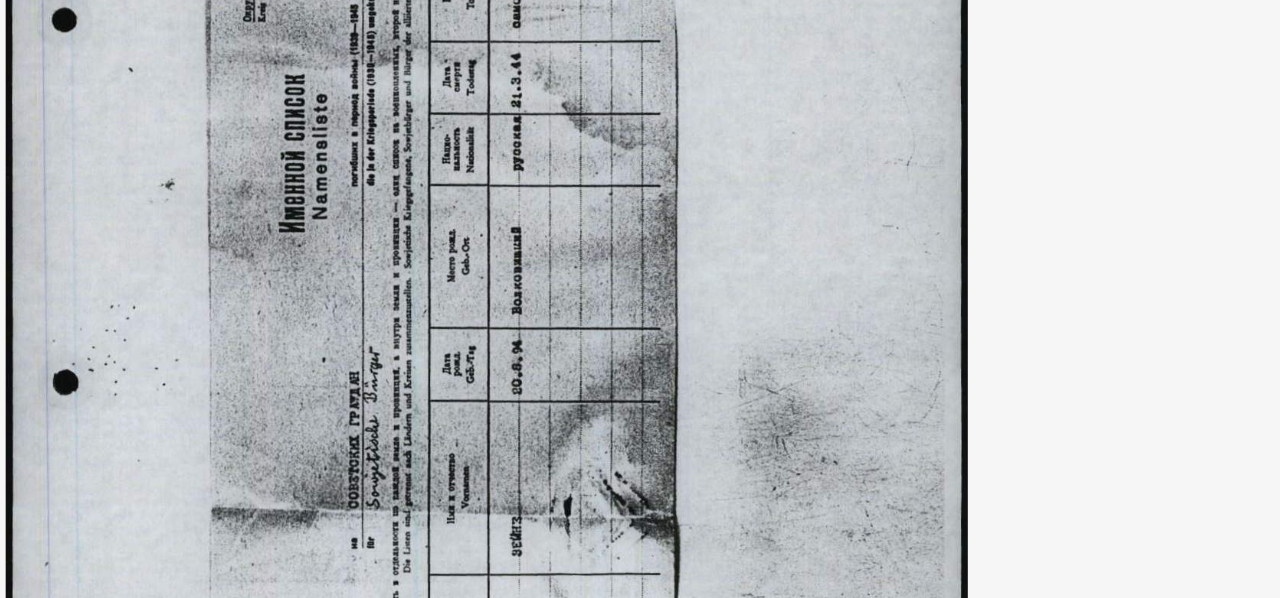 click at bounding box center (640, 249) 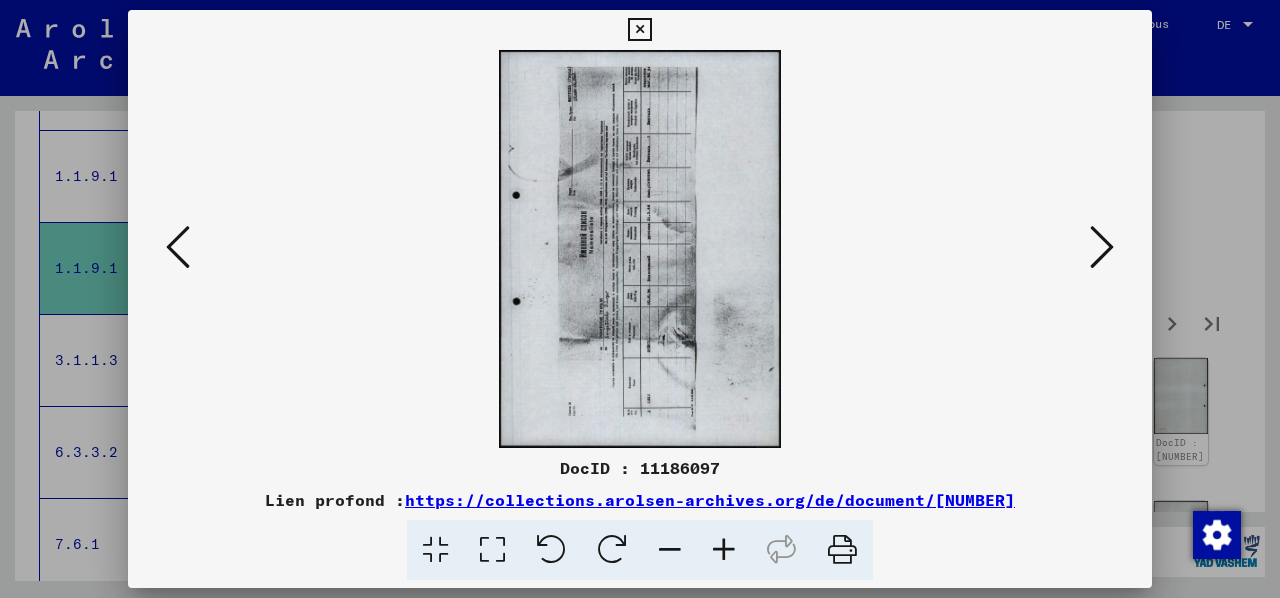 scroll, scrollTop: 0, scrollLeft: 0, axis: both 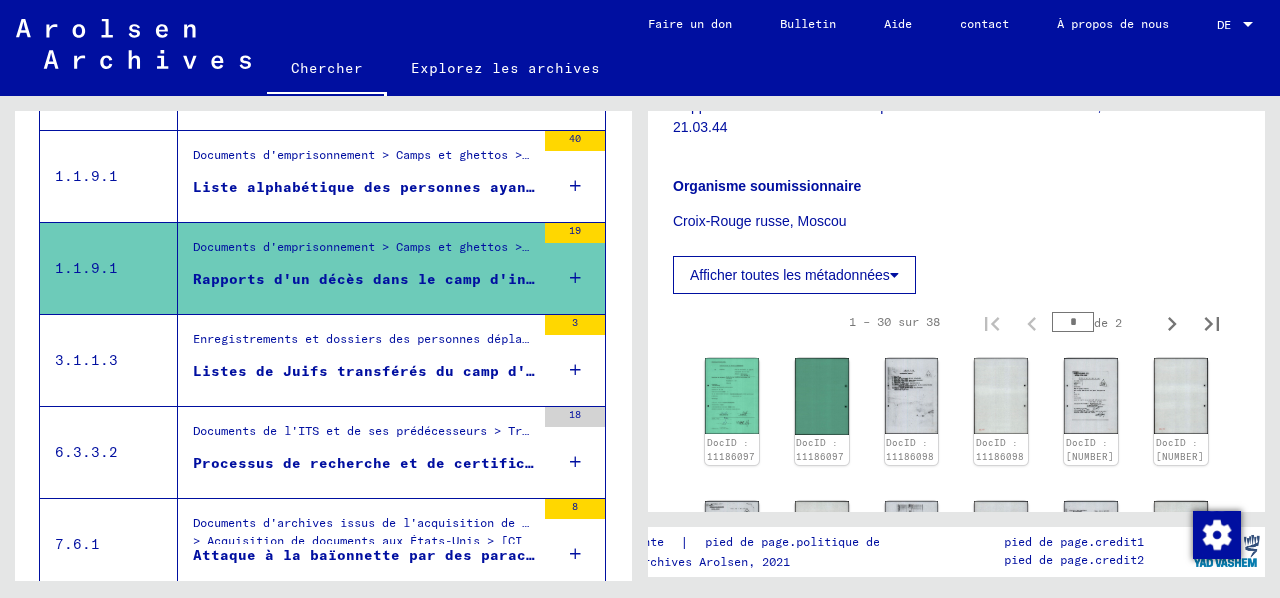 click on "Listes de Juifs transférés du camp d'internement de [CITY] au camp de [CITY] par les Allemands entre [DATE]/[DATE] et [DATE]/[DATE] et vraisemblablement déportés plus tard à [CITY]. ..." at bounding box center (1025, 371) 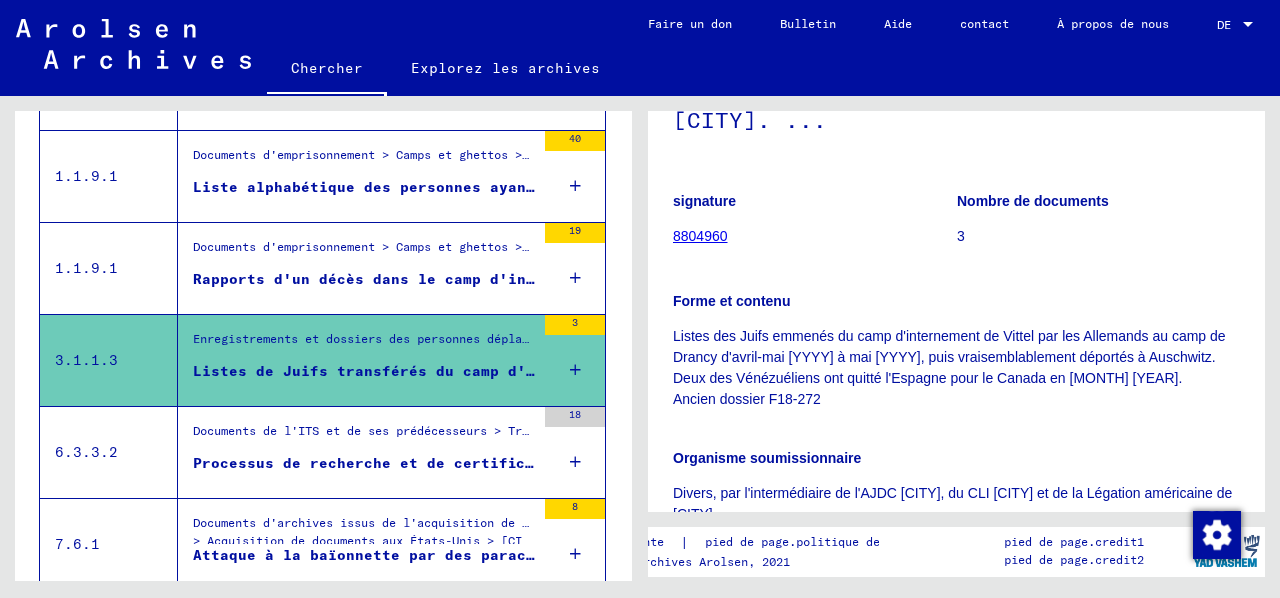 scroll, scrollTop: 549, scrollLeft: 0, axis: vertical 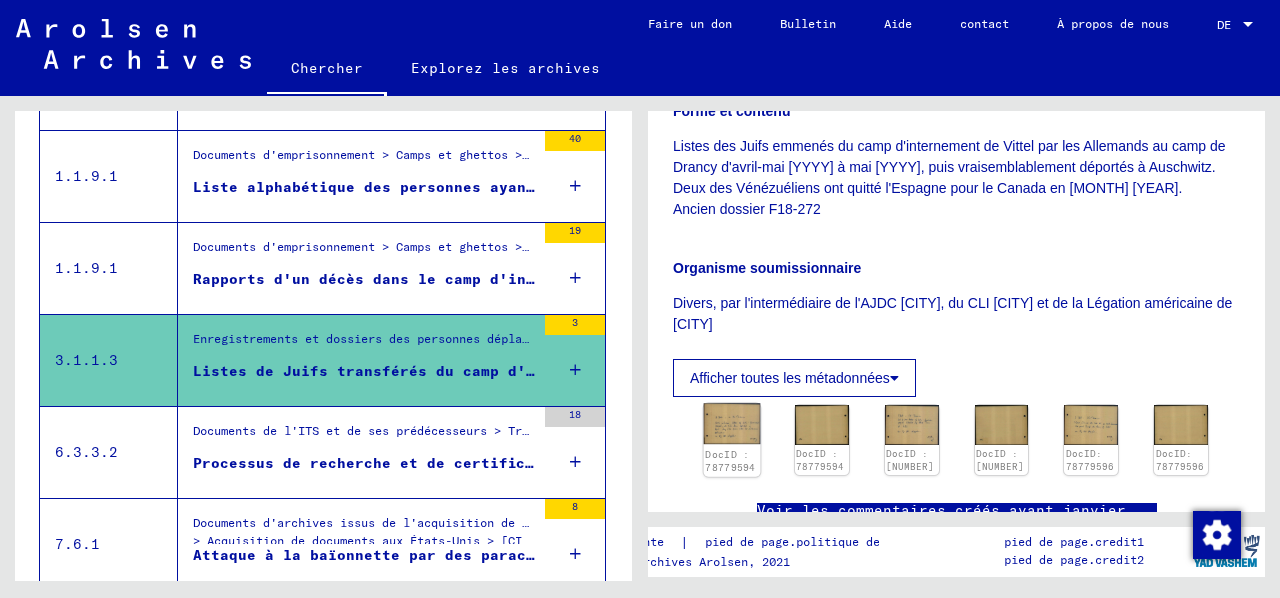 click 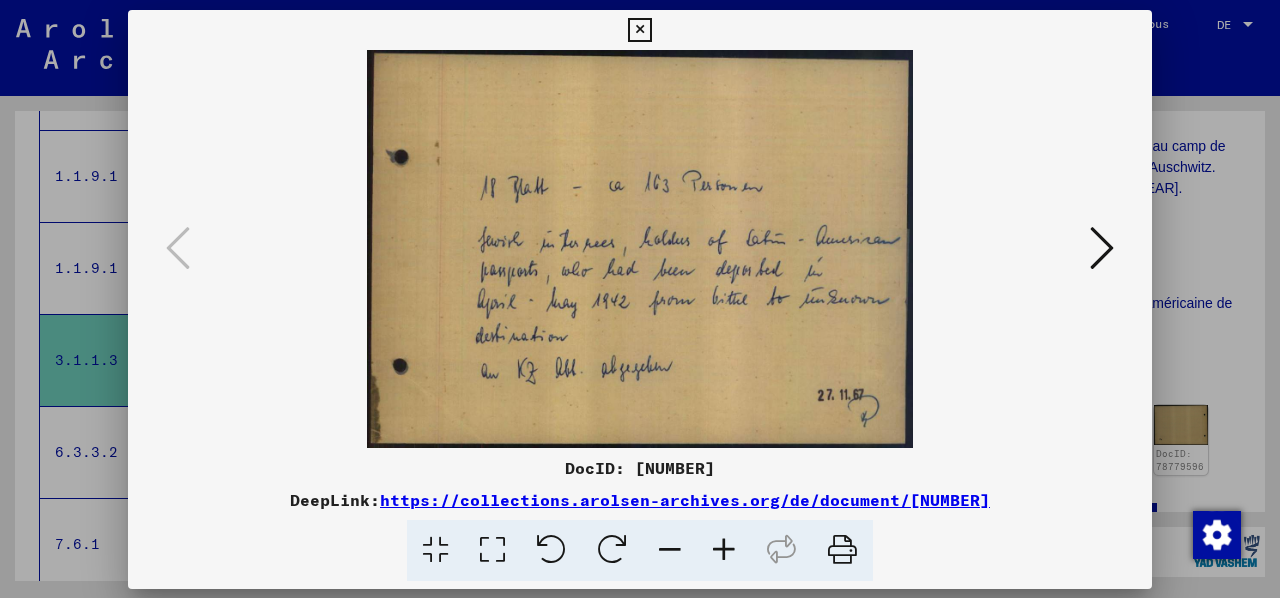 click at bounding box center [640, 249] 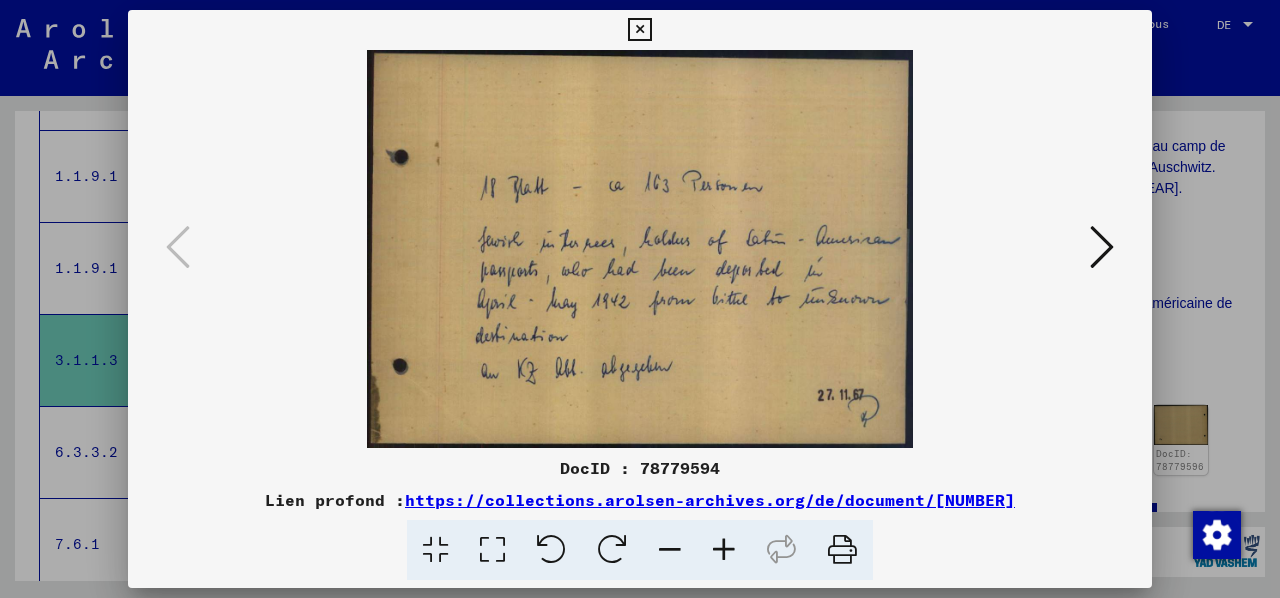 click at bounding box center [1102, 247] 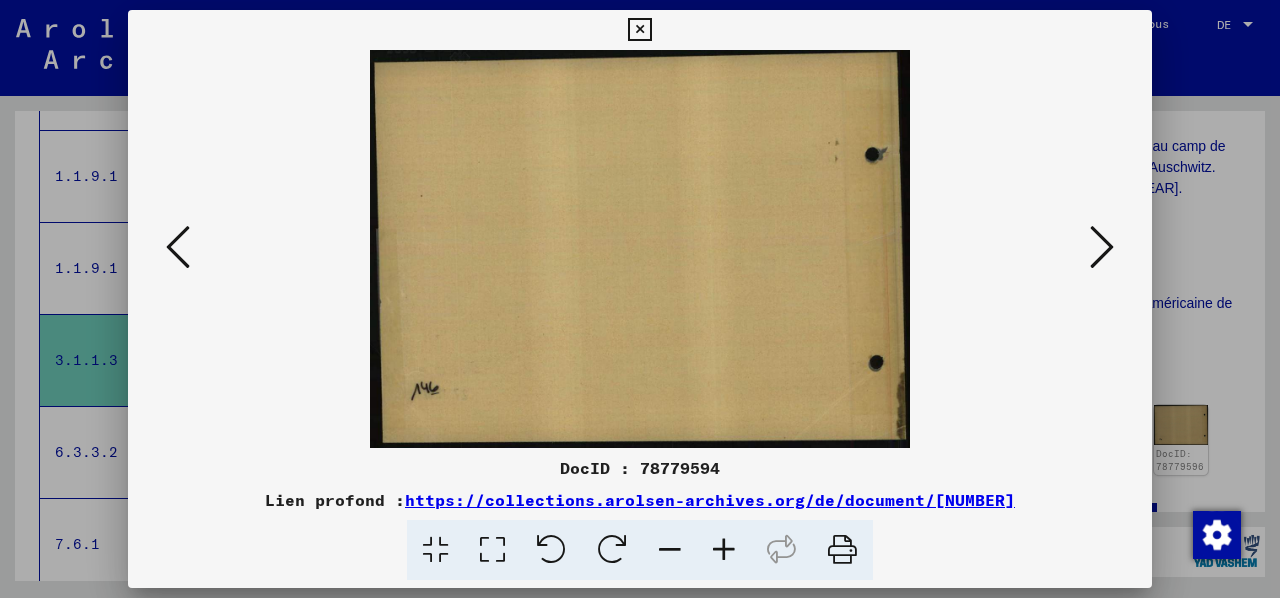 click at bounding box center (1102, 247) 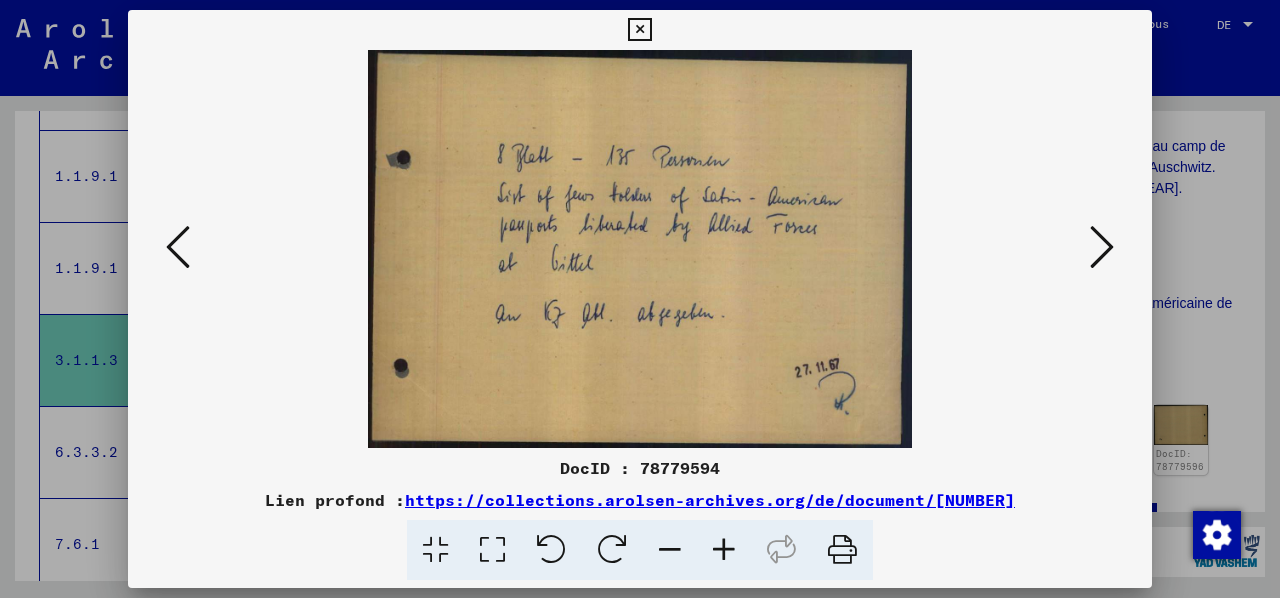 click at bounding box center [1102, 247] 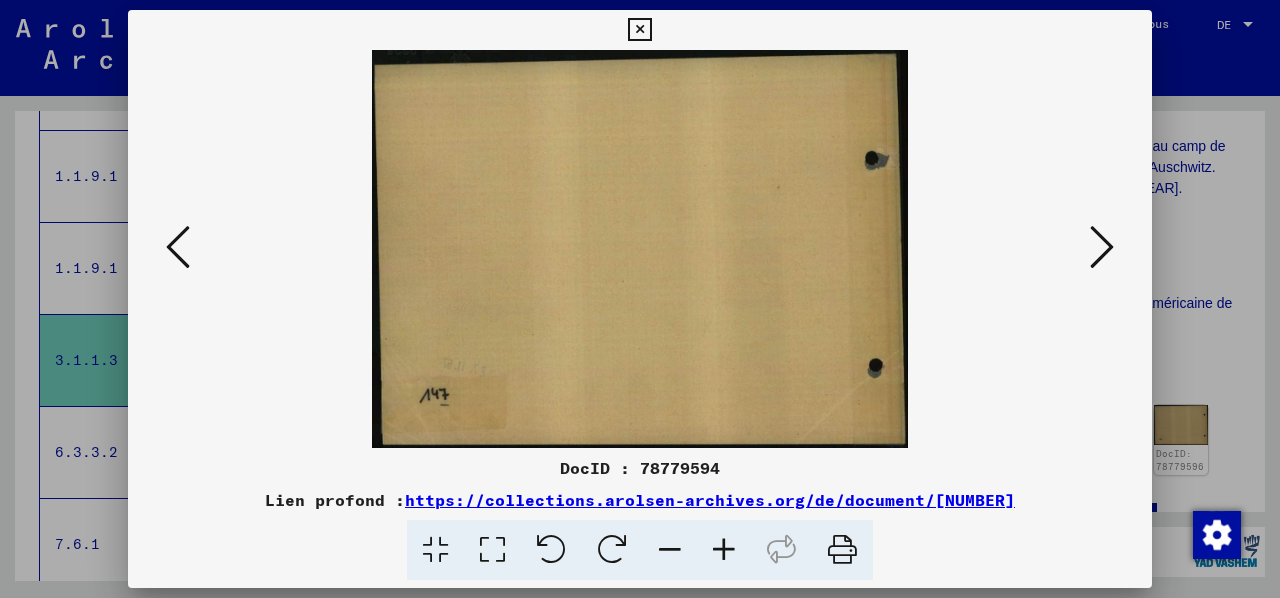 click at bounding box center [1102, 247] 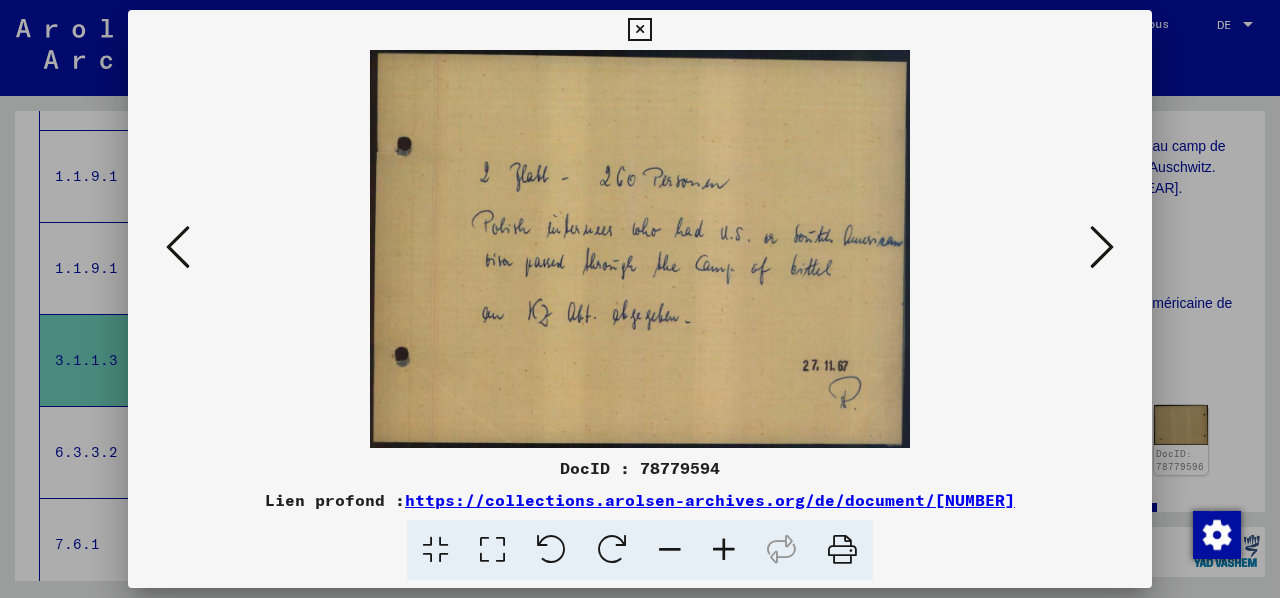click at bounding box center (1102, 247) 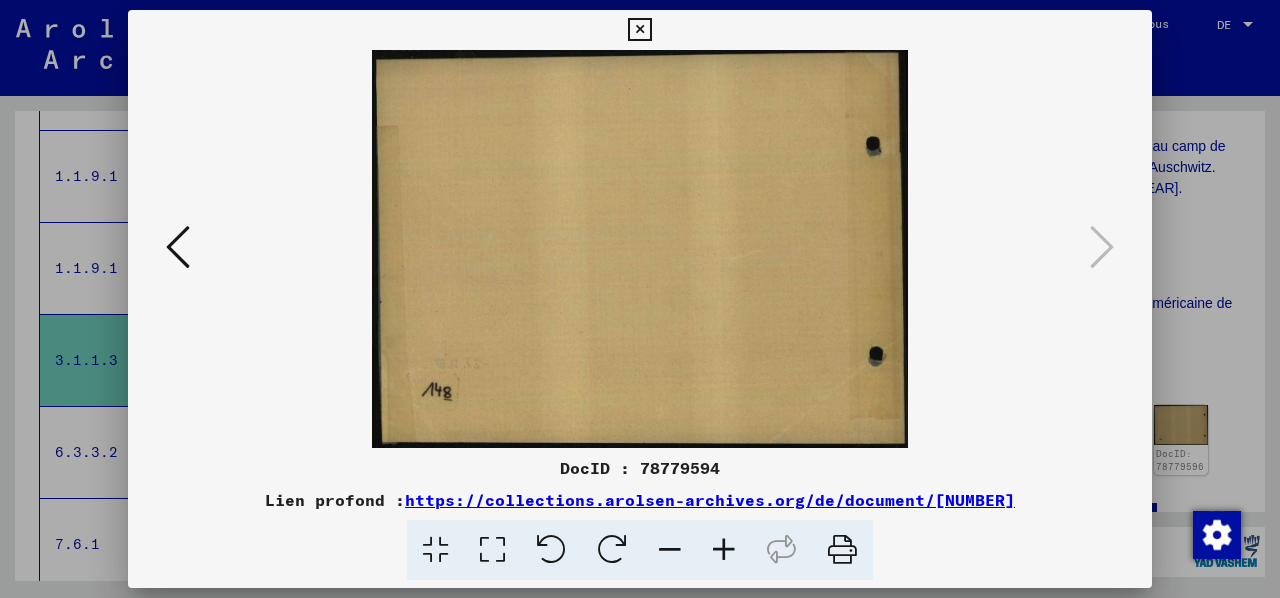 click at bounding box center [639, 30] 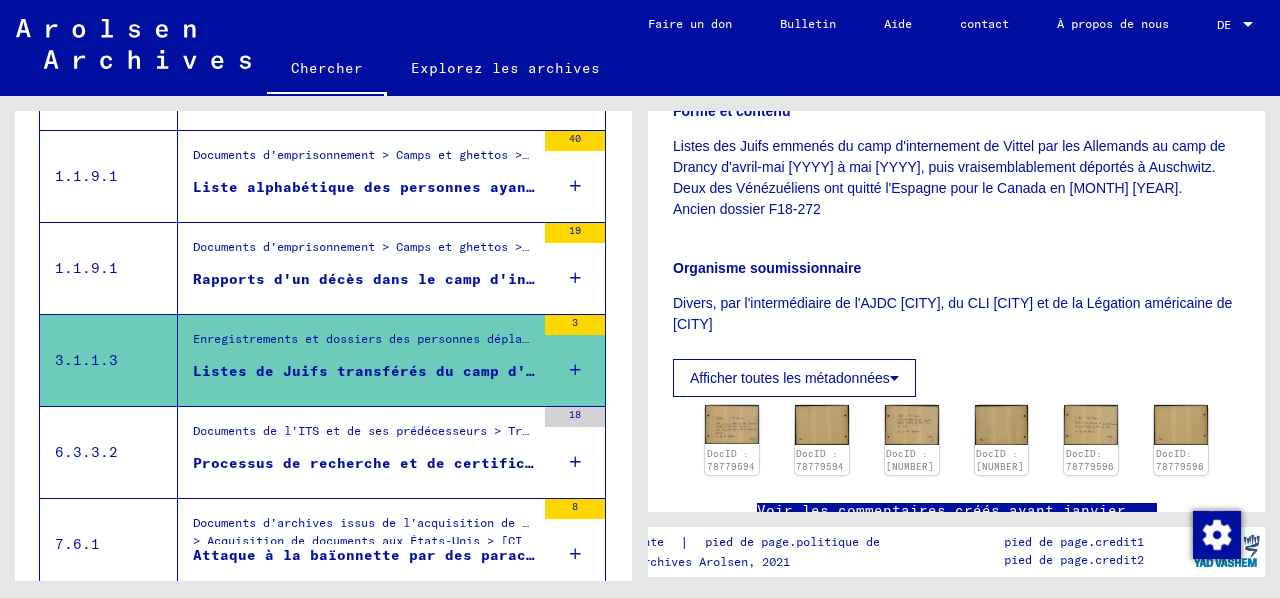 click on "Afficher toutes les métadonnées" 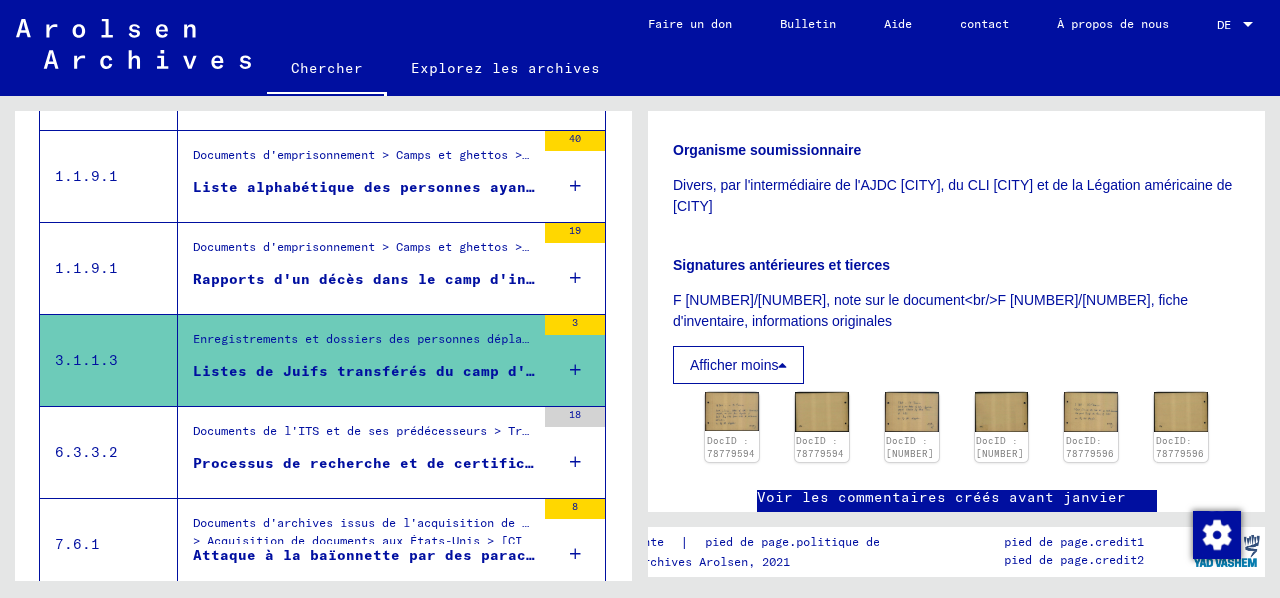 scroll, scrollTop: 671, scrollLeft: 0, axis: vertical 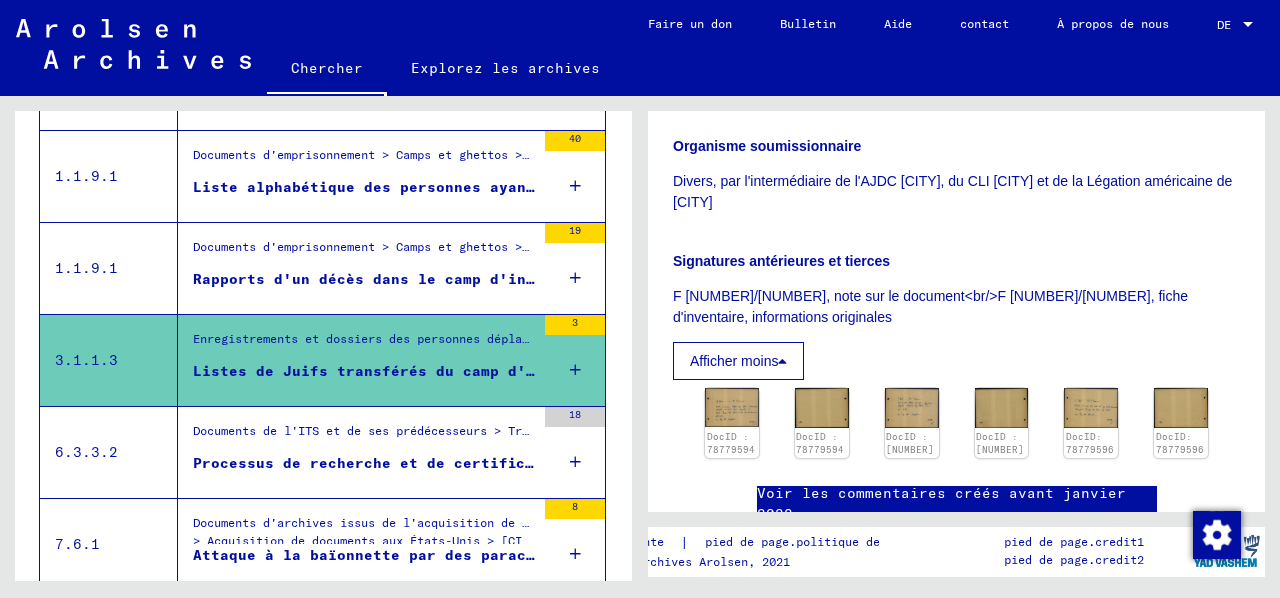 click on "Afficher moins" at bounding box center (734, 361) 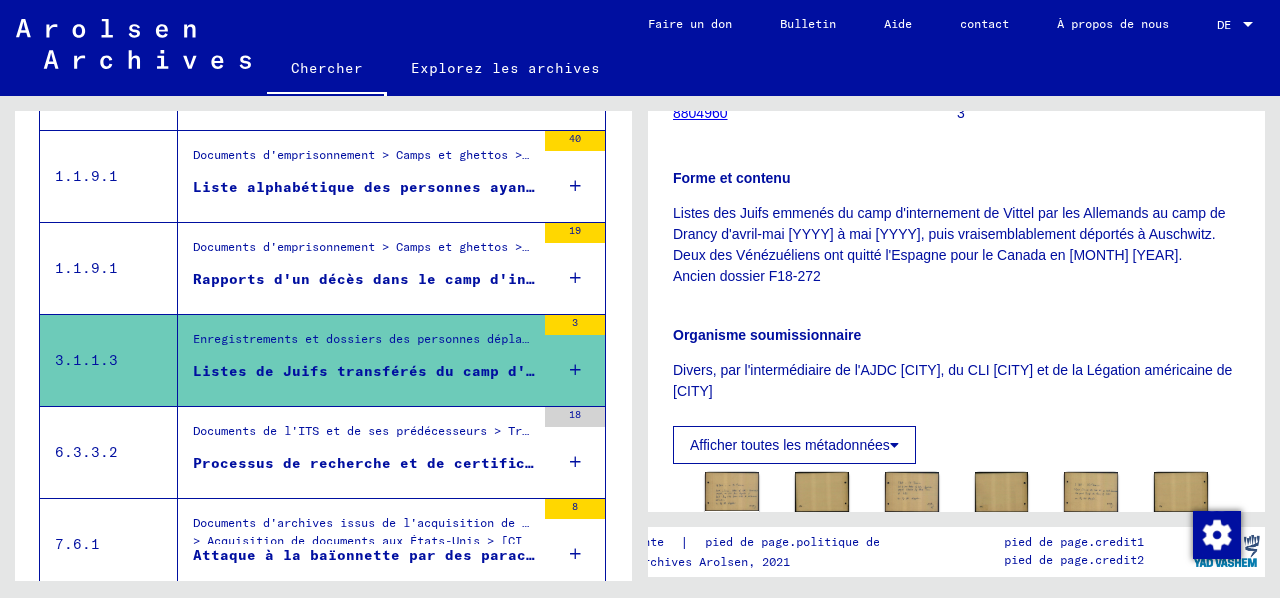scroll, scrollTop: 754, scrollLeft: 0, axis: vertical 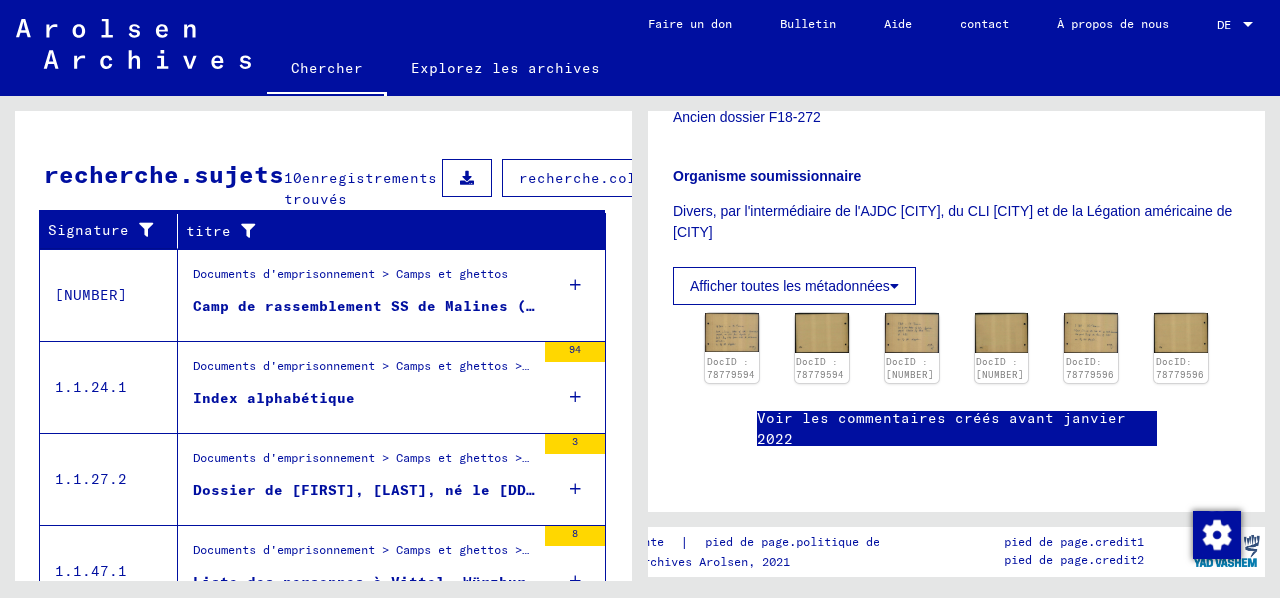 click on "Documents d'emprisonnement > Camps et ghettos" at bounding box center (350, 279) 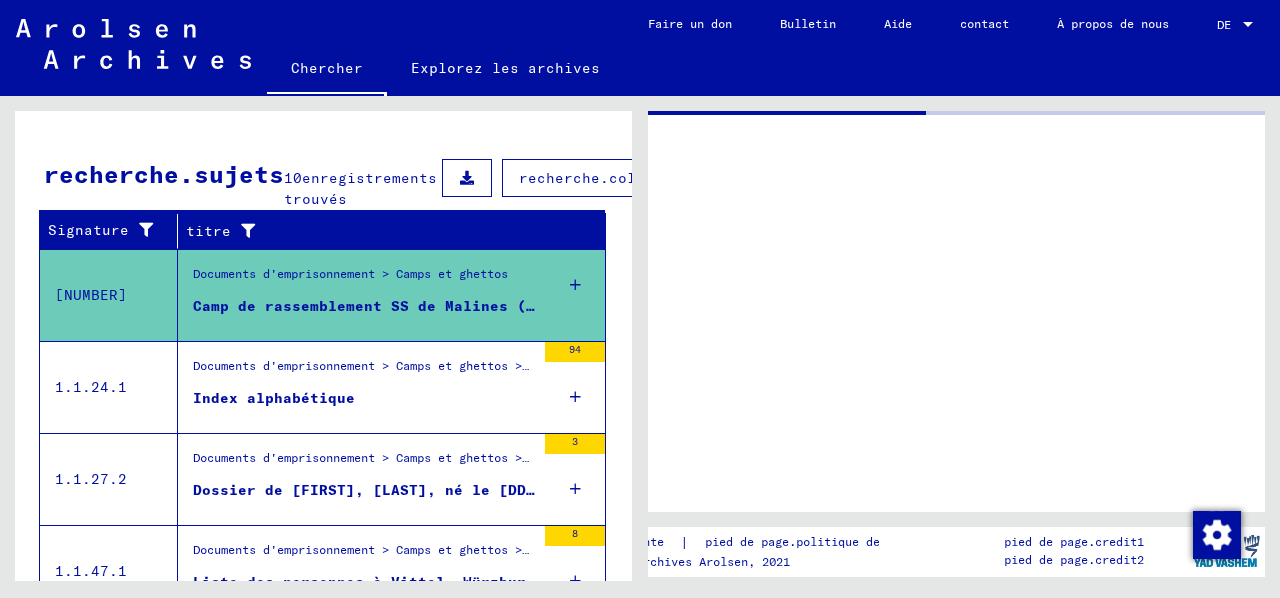 scroll, scrollTop: 0, scrollLeft: 0, axis: both 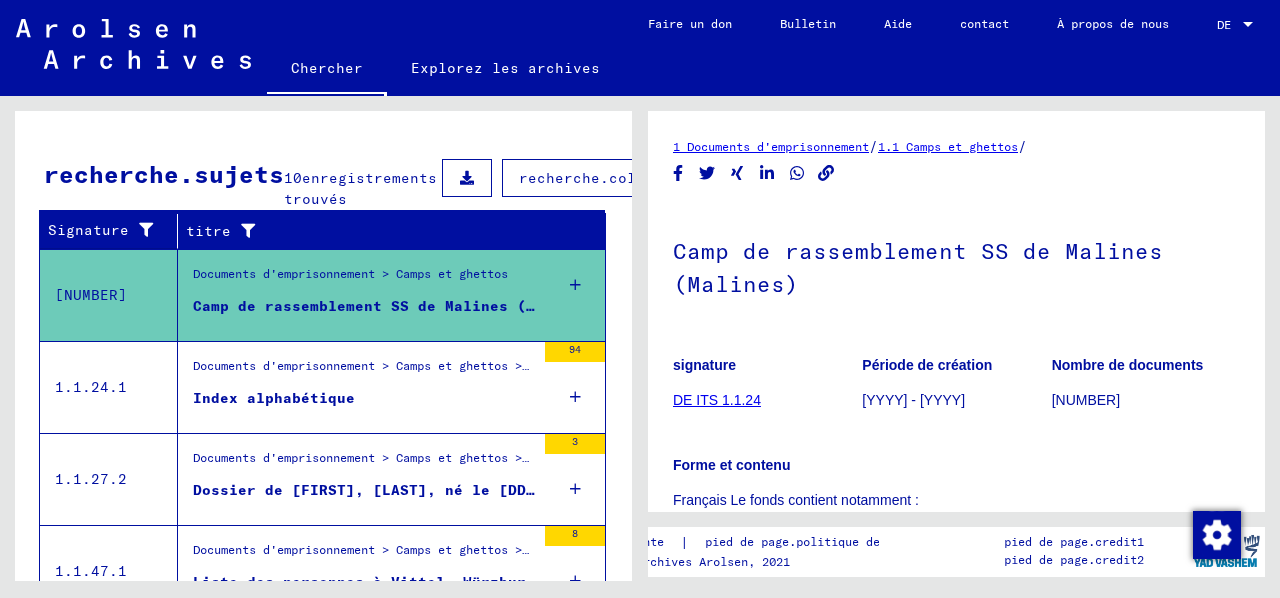 click on "Index alphabétique" at bounding box center (364, 403) 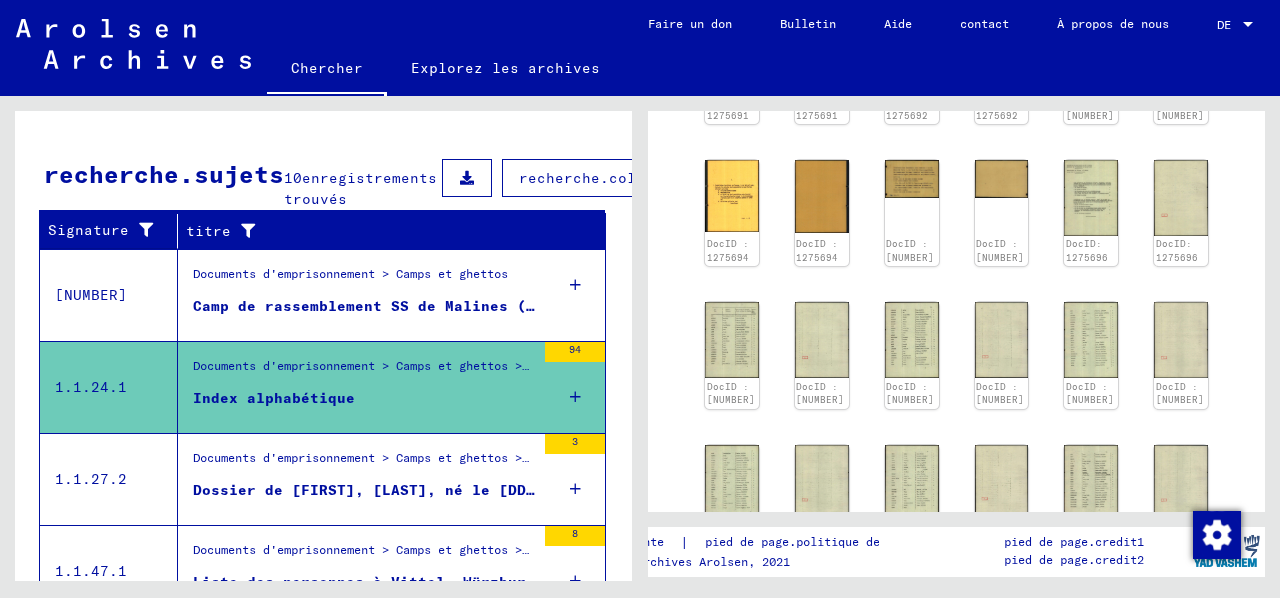 scroll, scrollTop: 1097, scrollLeft: 0, axis: vertical 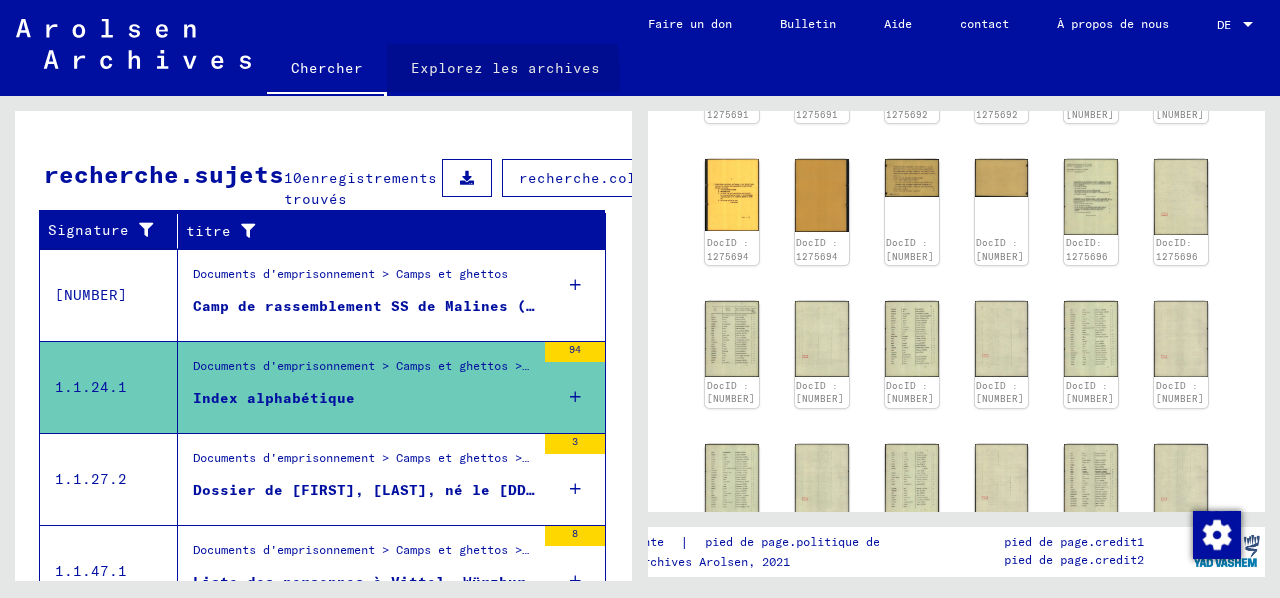 click on "Explorez les archives" 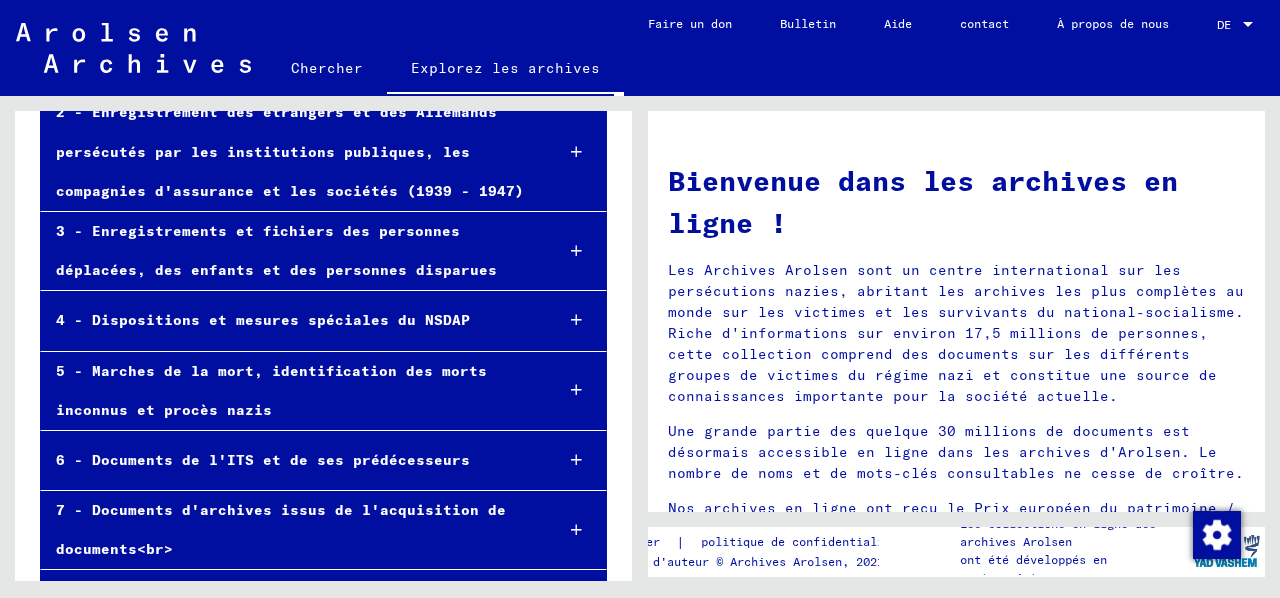 scroll, scrollTop: 344, scrollLeft: 0, axis: vertical 